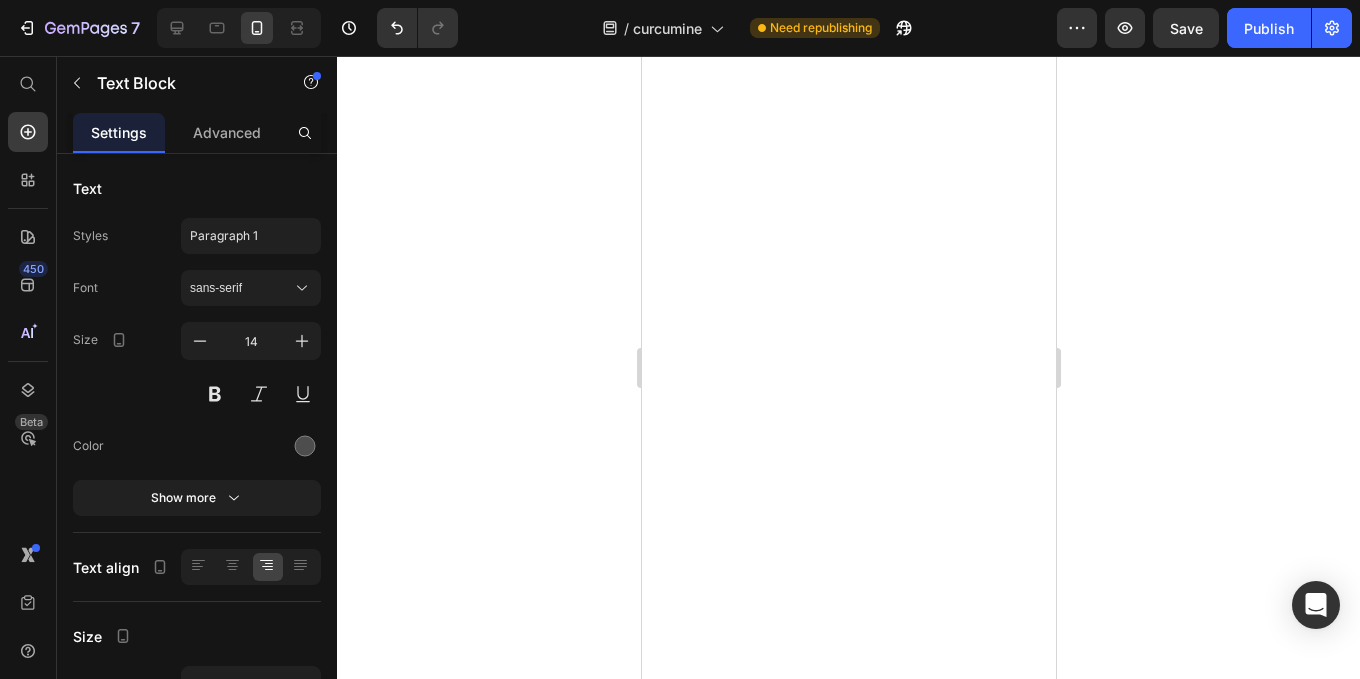 scroll, scrollTop: 0, scrollLeft: 0, axis: both 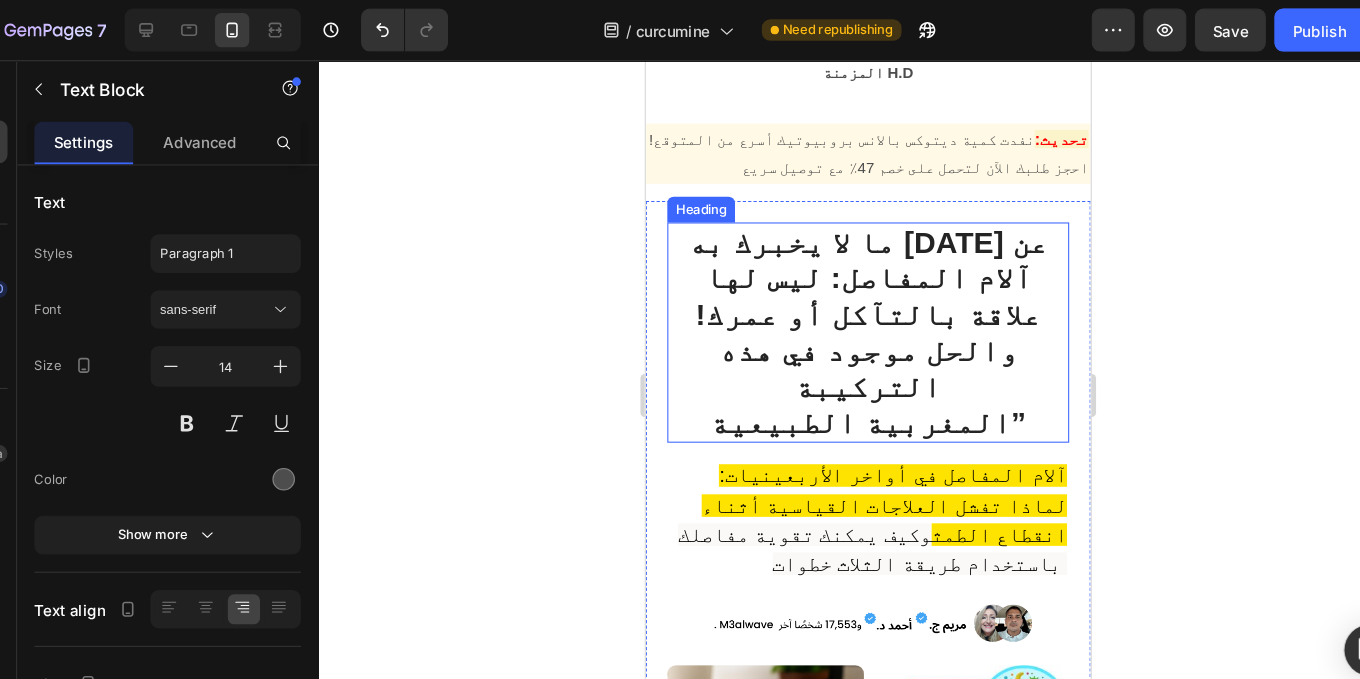 click on "ما لا يخبرك به [DATE] عن آلام المفاصل: ليس لها علاقة بالتآكل أو عمرك! والحل موجود في هذه التركيبة المغربية الطبيعية”" at bounding box center (852, 314) 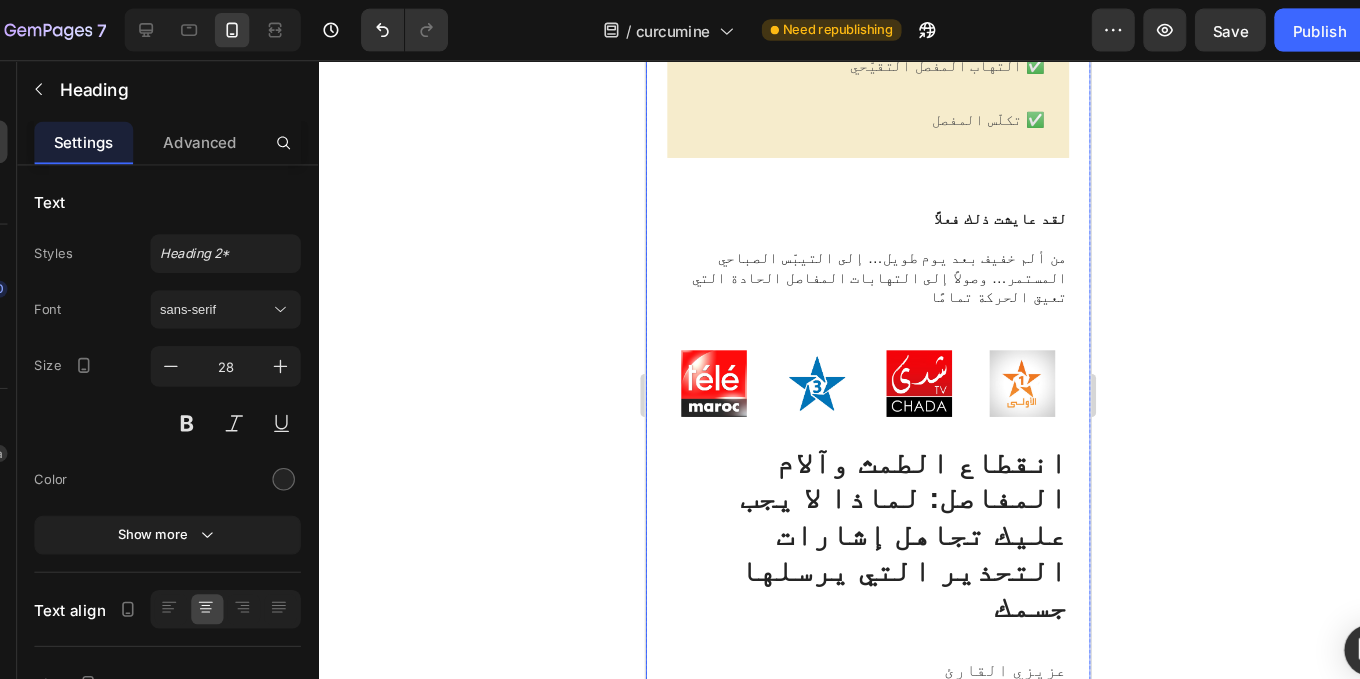 scroll, scrollTop: 1341, scrollLeft: 0, axis: vertical 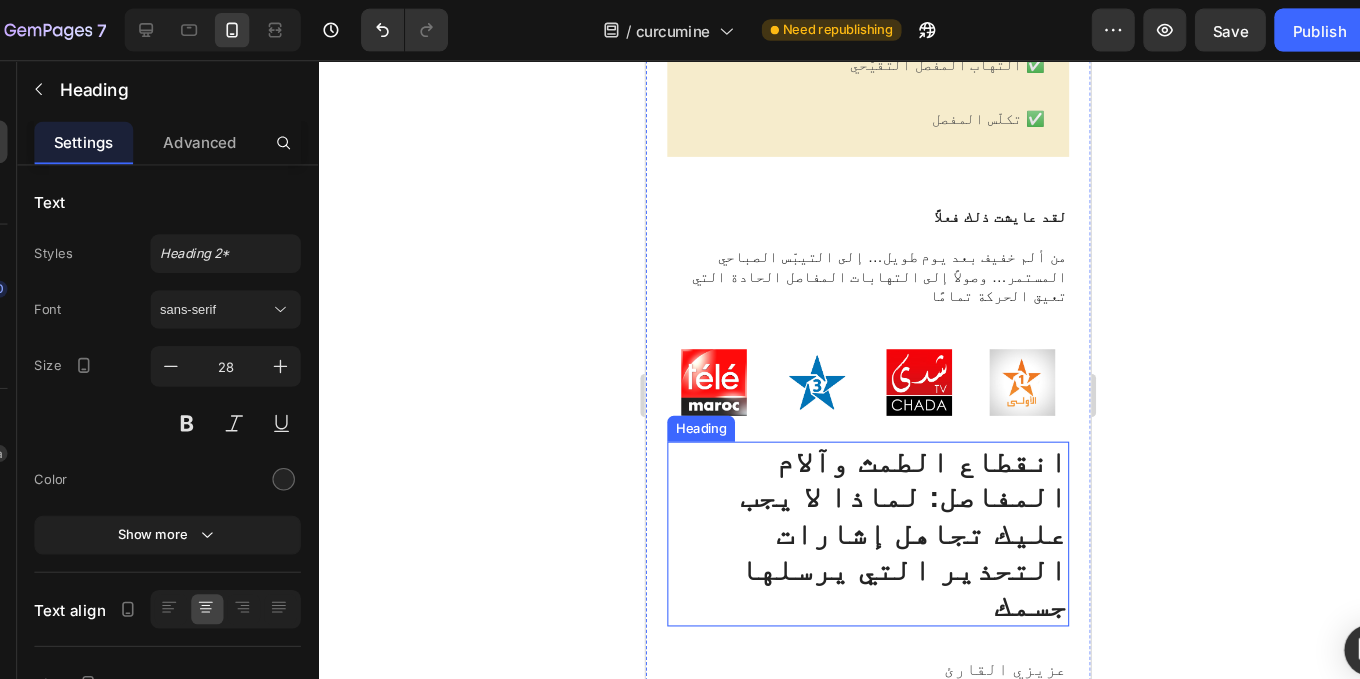 click on "انقطاع الطمث وآلام المفاصل: لماذا لا يجب عليك تجاهل إشارات التحذير التي يرسلها جسمك" at bounding box center (852, 501) 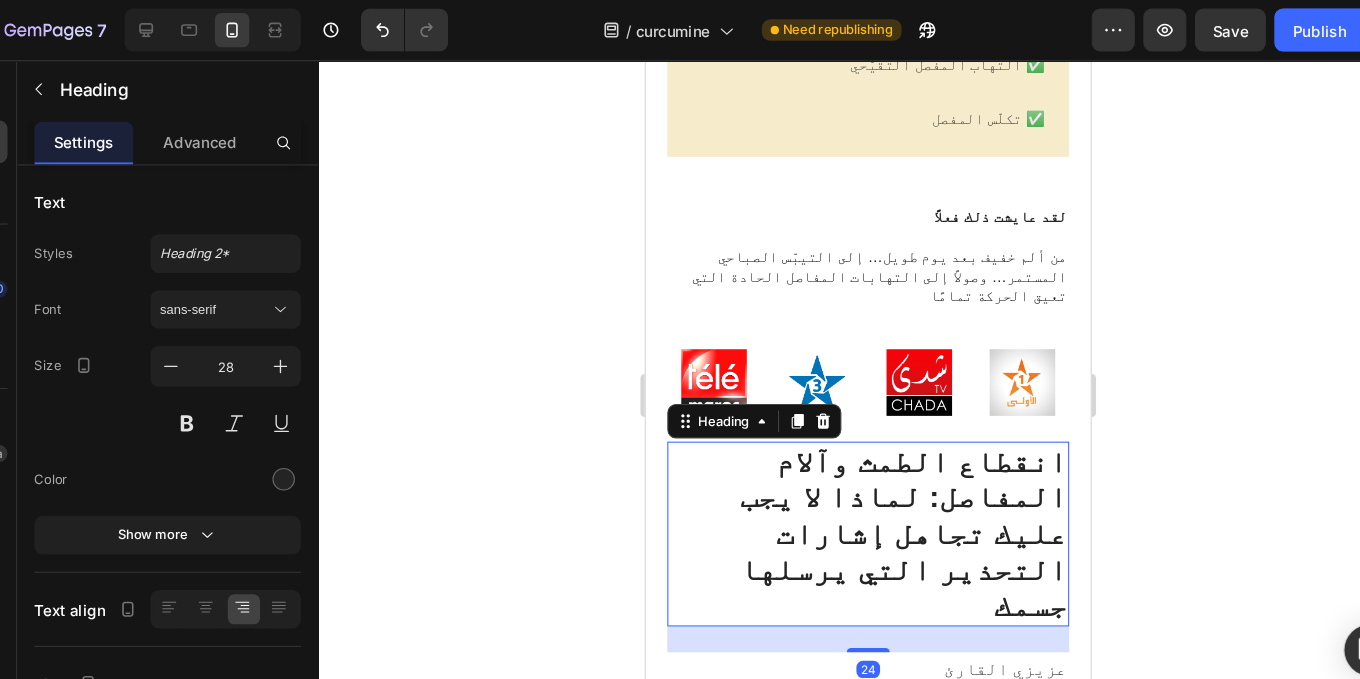 click on "انقطاع الطمث وآلام المفاصل: لماذا لا يجب عليك تجاهل إشارات التحذير التي يرسلها جسمك" at bounding box center [852, 501] 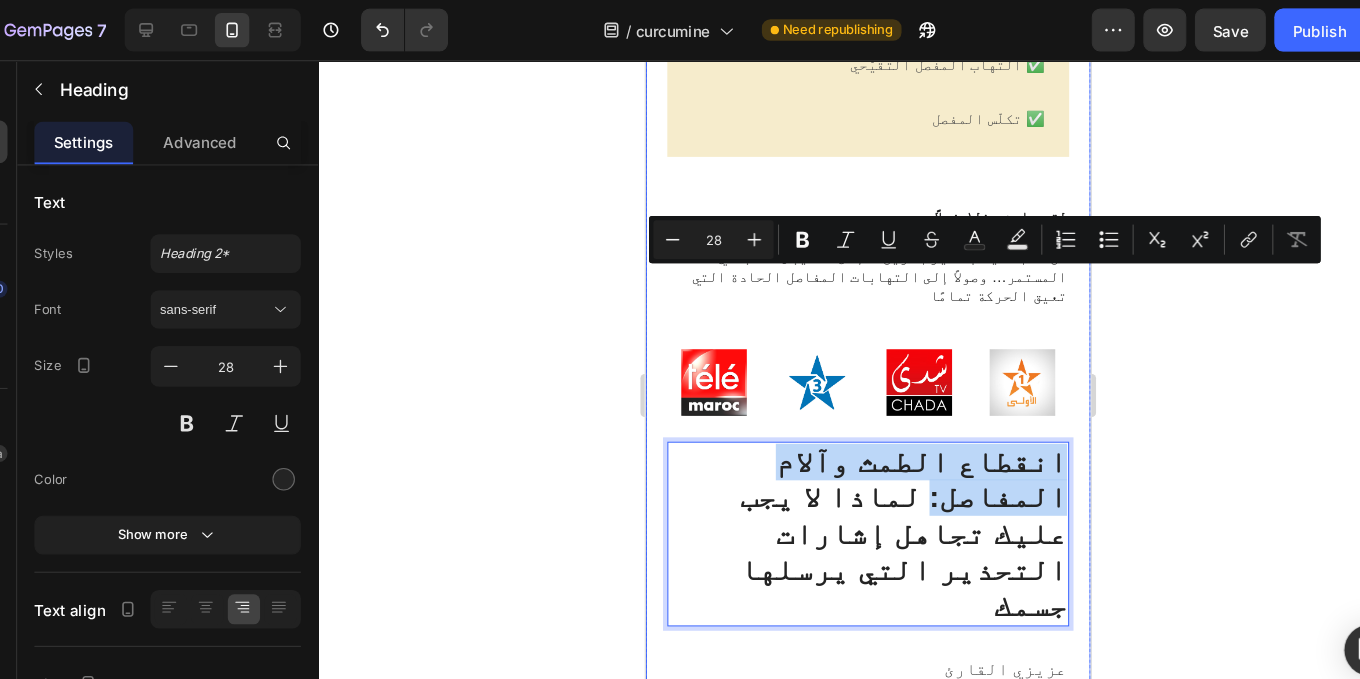 drag, startPoint x: 756, startPoint y: 284, endPoint x: 1029, endPoint y: 269, distance: 273.41177 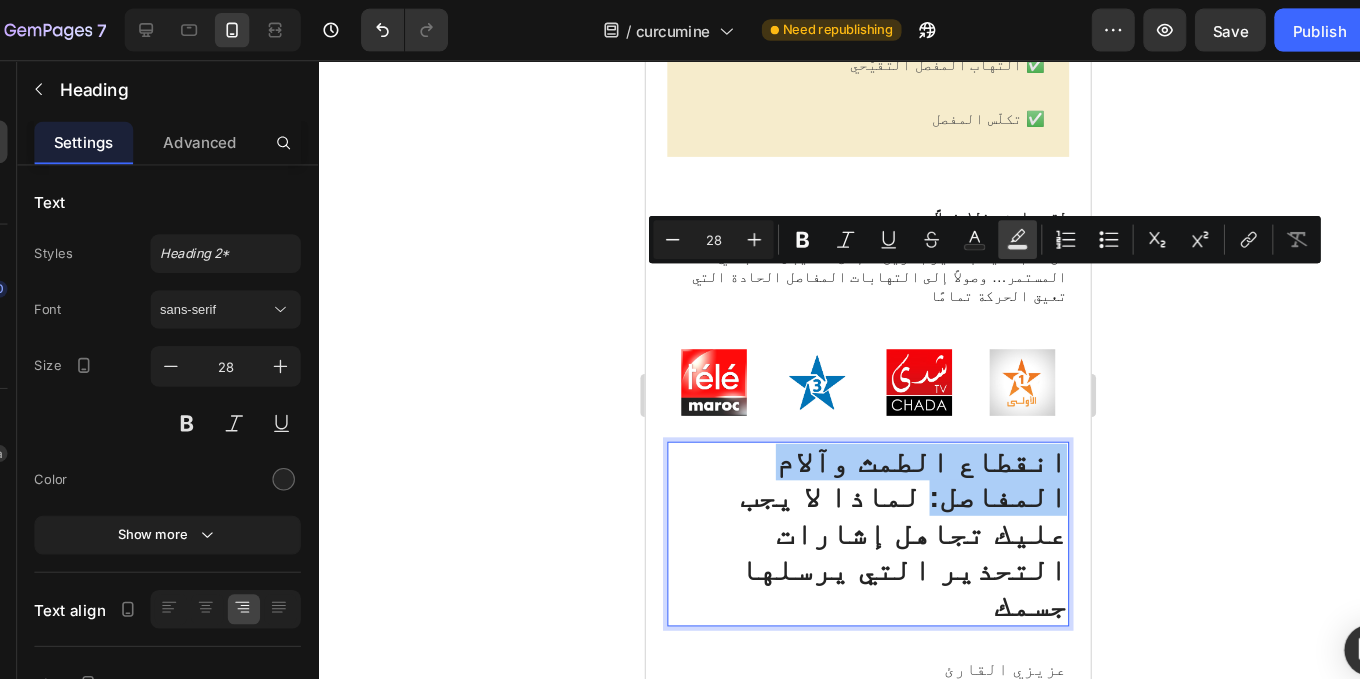 click on "Text Background Color" at bounding box center (988, 223) 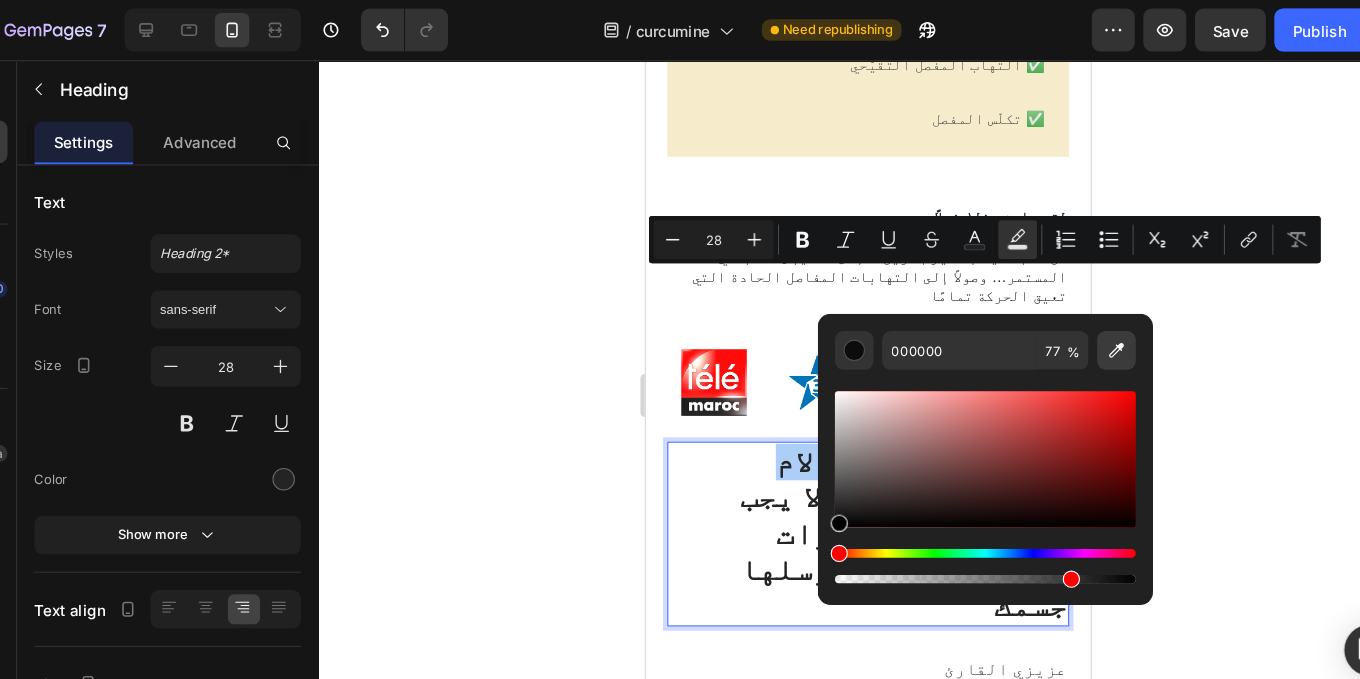 click at bounding box center [1080, 326] 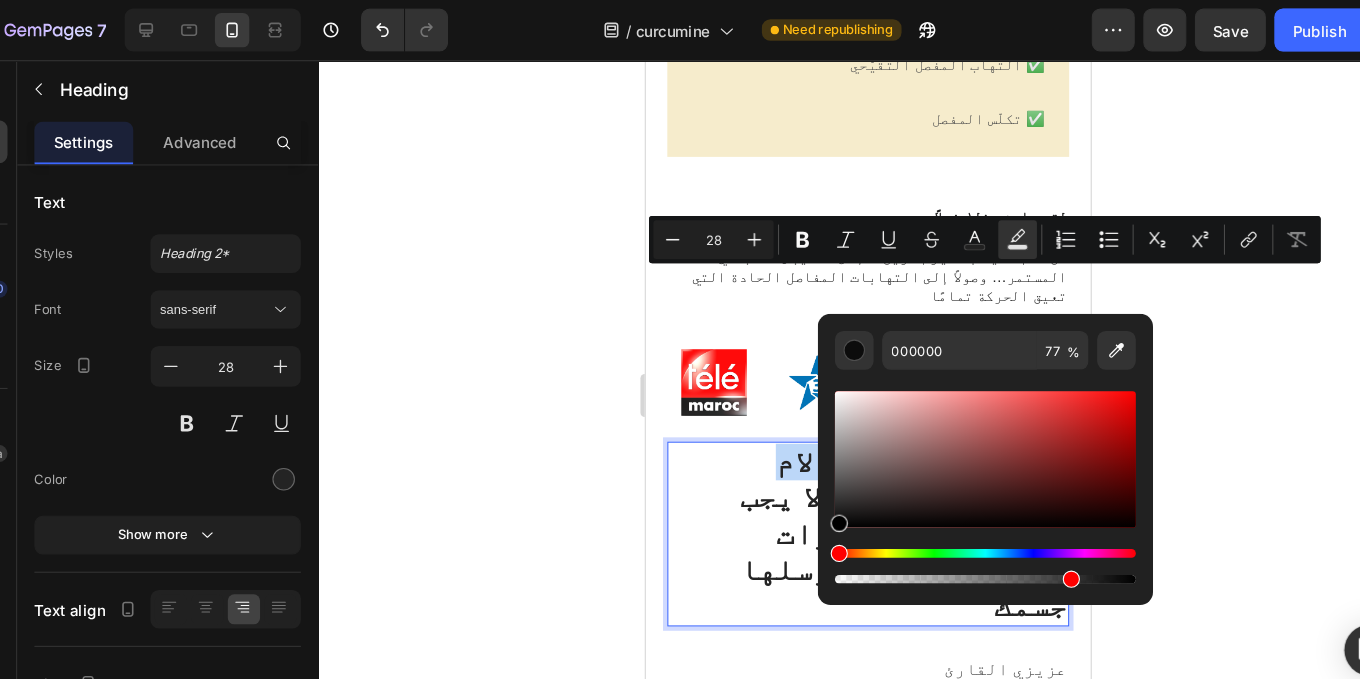 type on "FFE800" 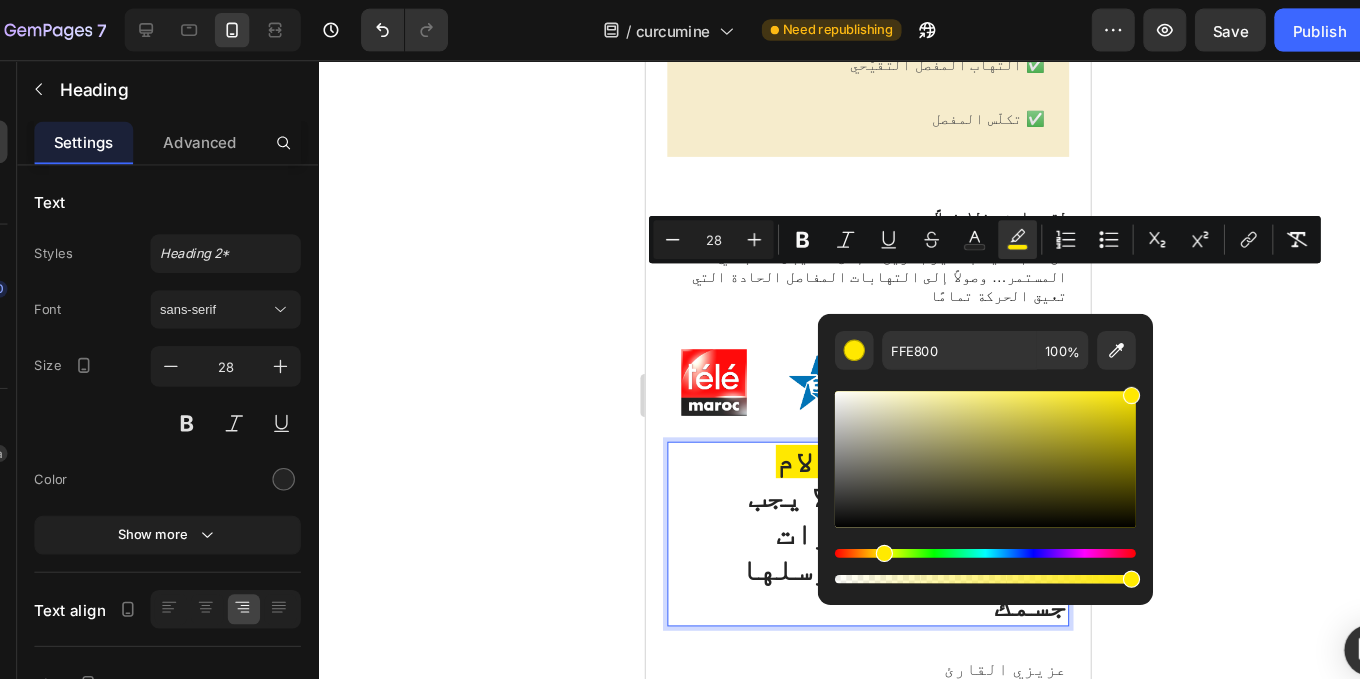 click 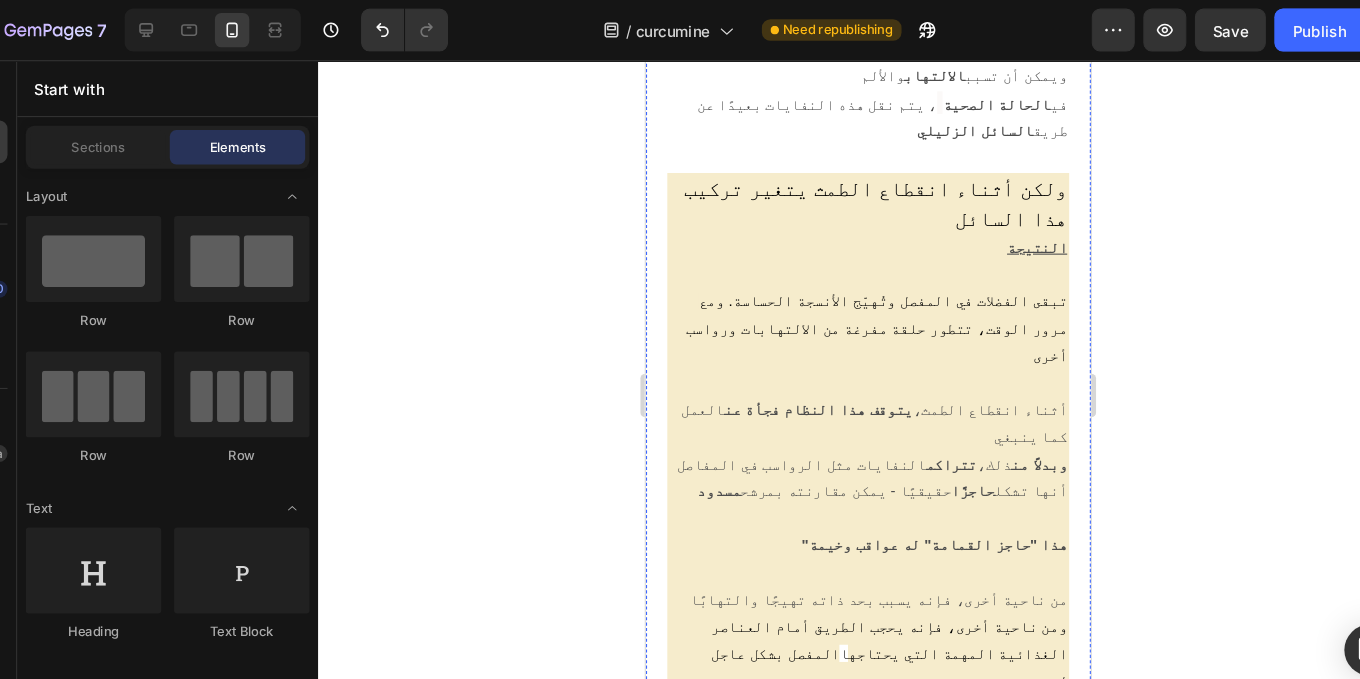 scroll, scrollTop: 3879, scrollLeft: 0, axis: vertical 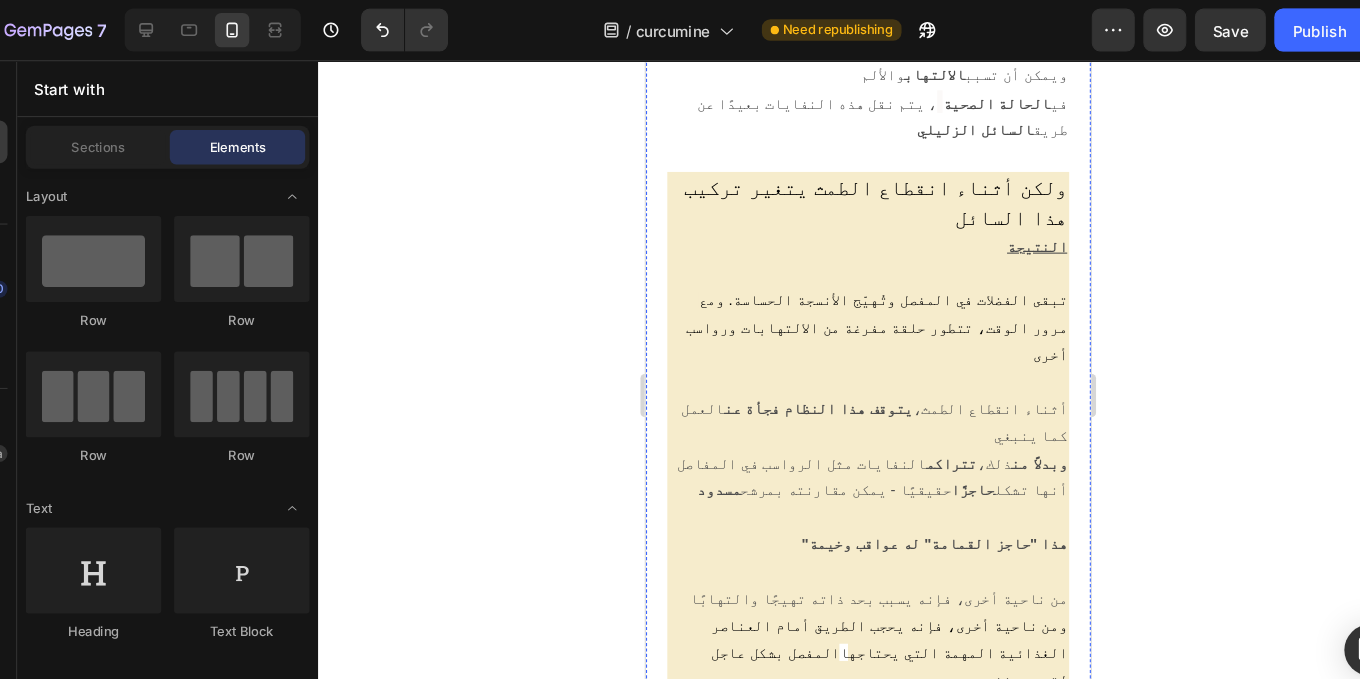 click on "انقطاع الطمث وآلام المفاصل: كيف يعيق حاجز القمامة حركتك" at bounding box center [852, 965] 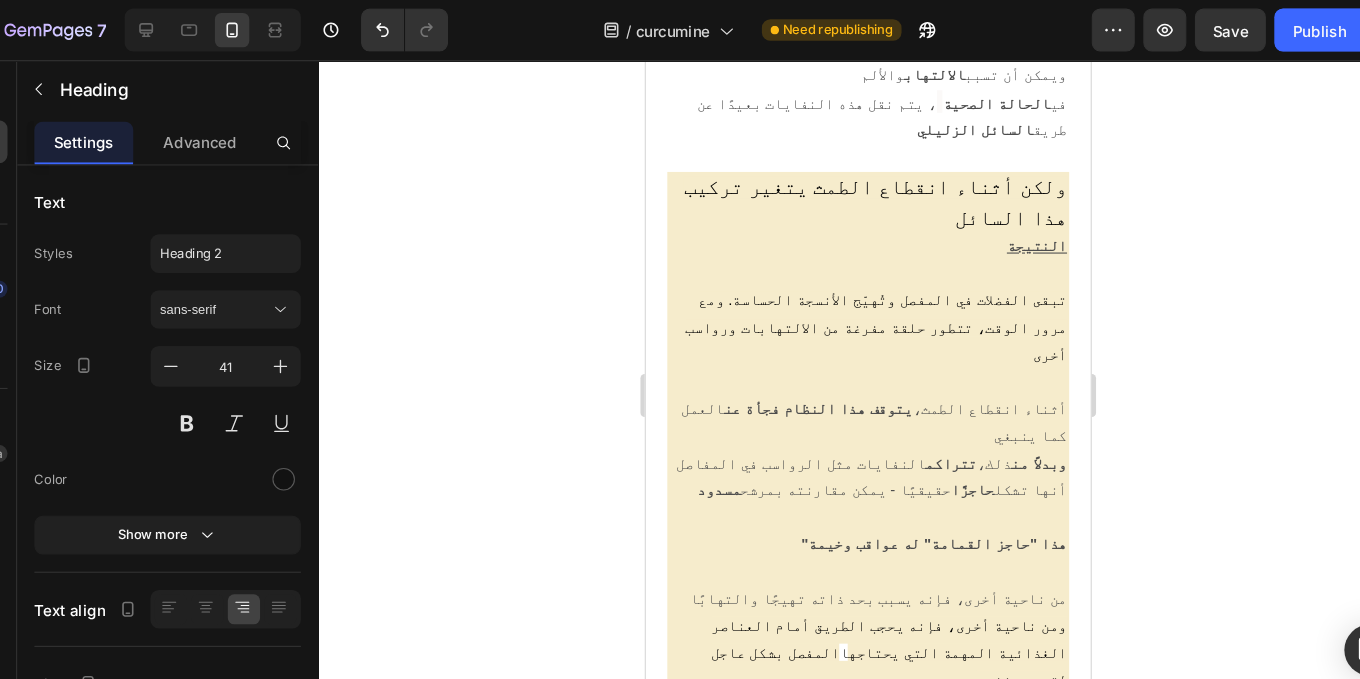 click on "انقطاع الطمث وآلام المفاصل: كيف يعيق حاجز القمامة حركتك" at bounding box center (852, 965) 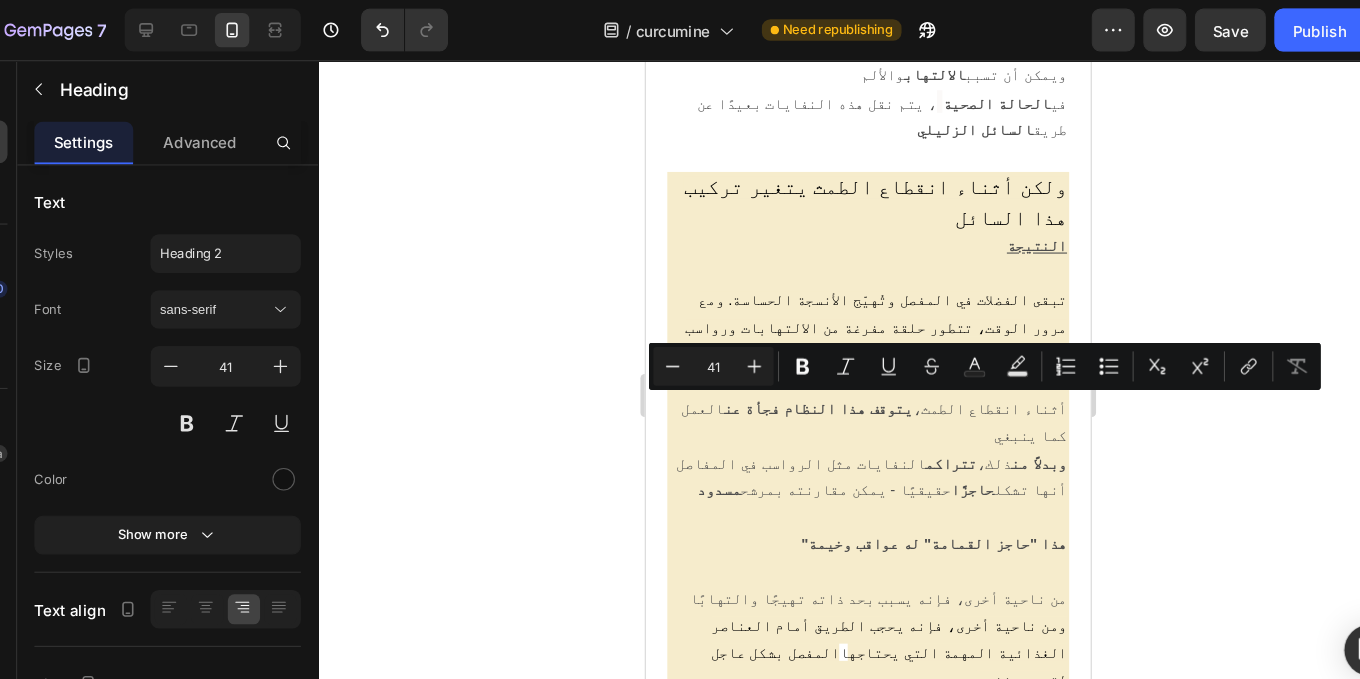 drag, startPoint x: 895, startPoint y: 403, endPoint x: 1131, endPoint y: 469, distance: 245.0551 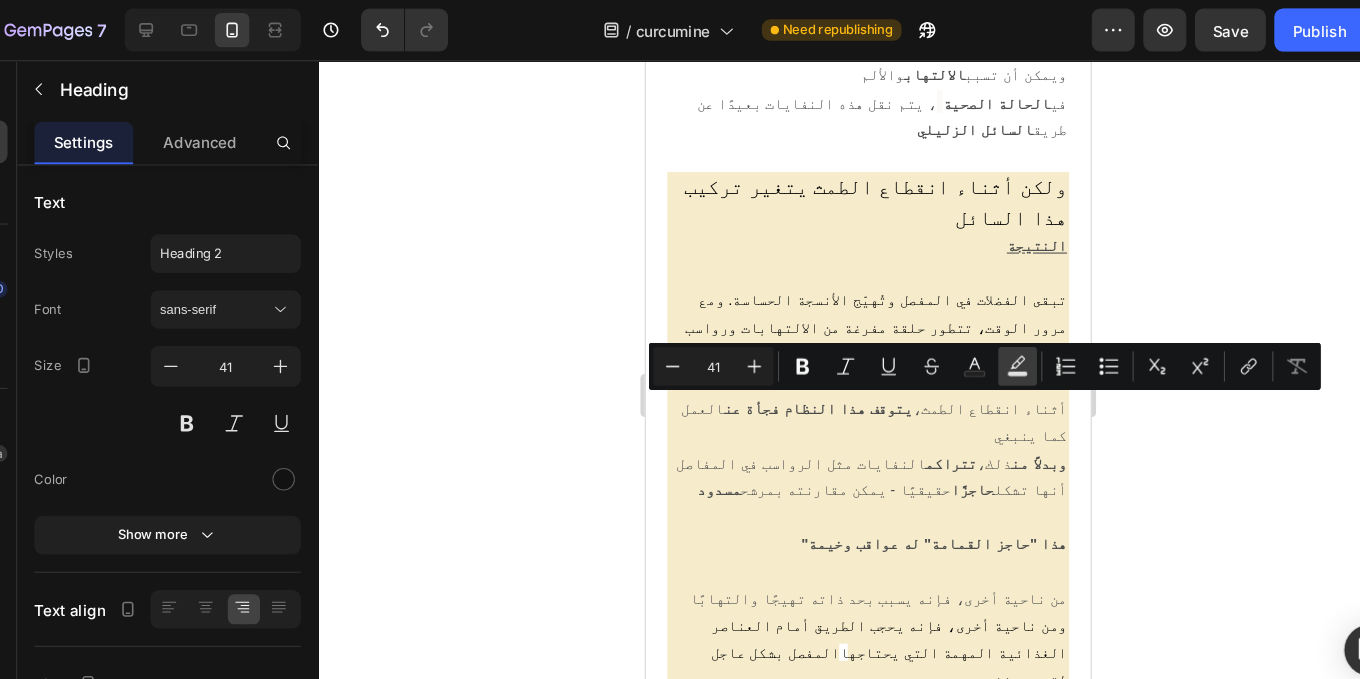 click 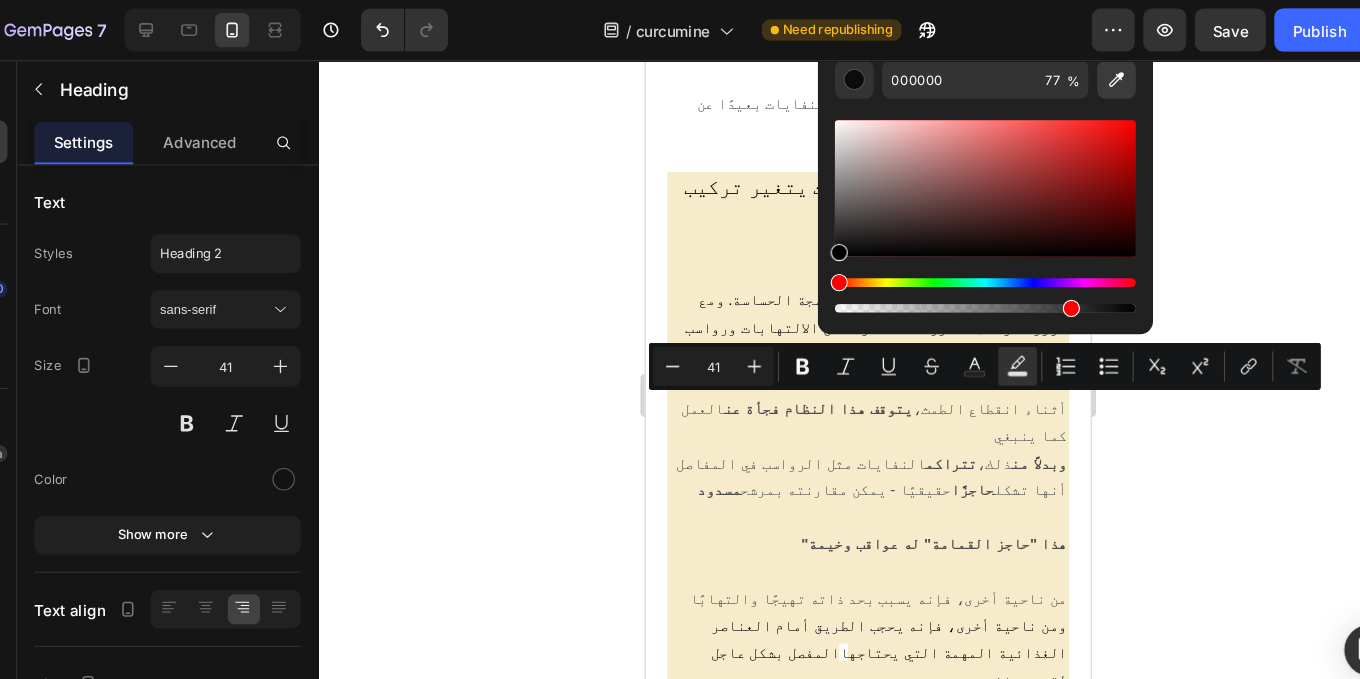 click at bounding box center (1080, 74) 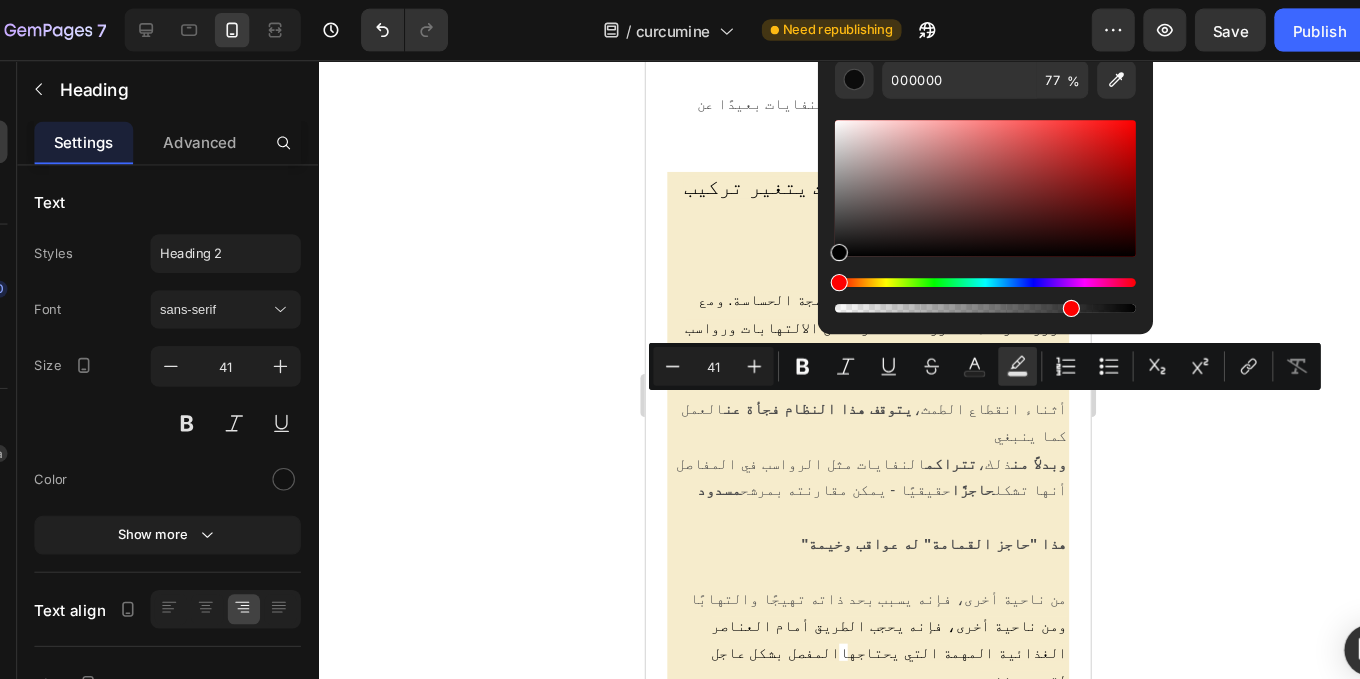 type on "FFFC00" 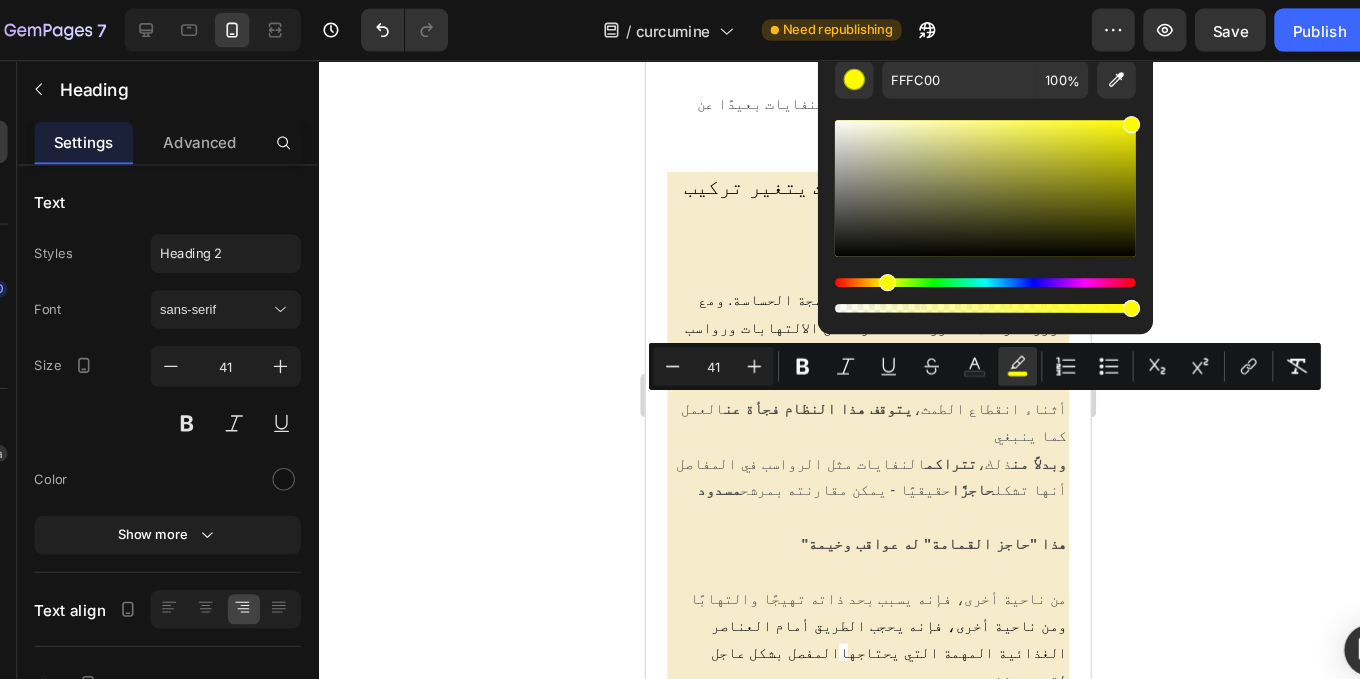 click 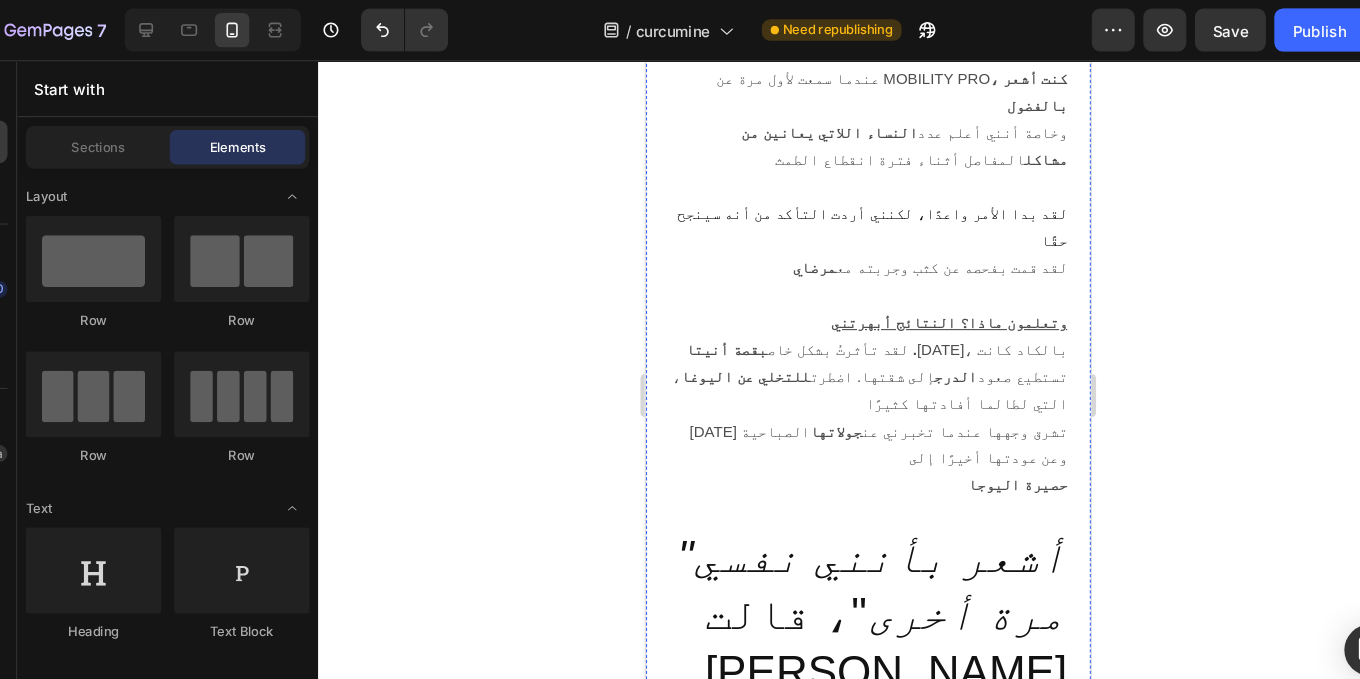 scroll, scrollTop: 13658, scrollLeft: 0, axis: vertical 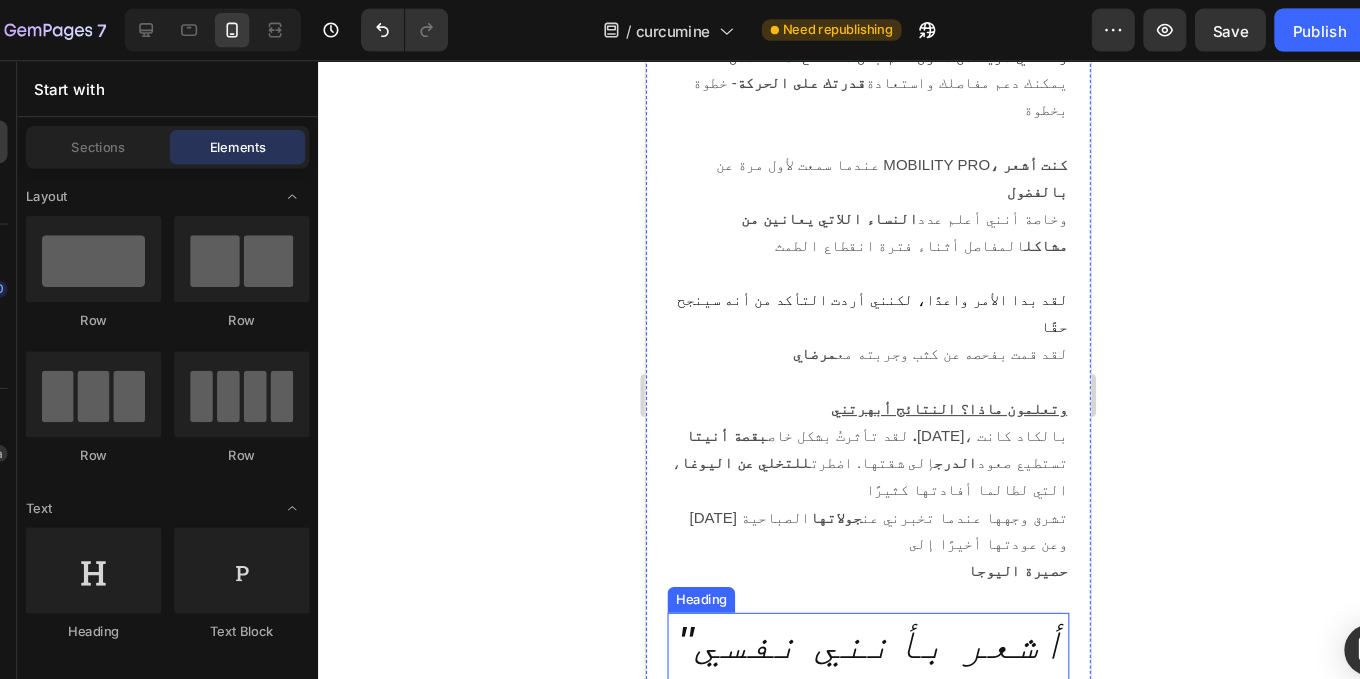 click on ""أشعر بأنني نفسي مرة أخرى" at bounding box center [856, 628] 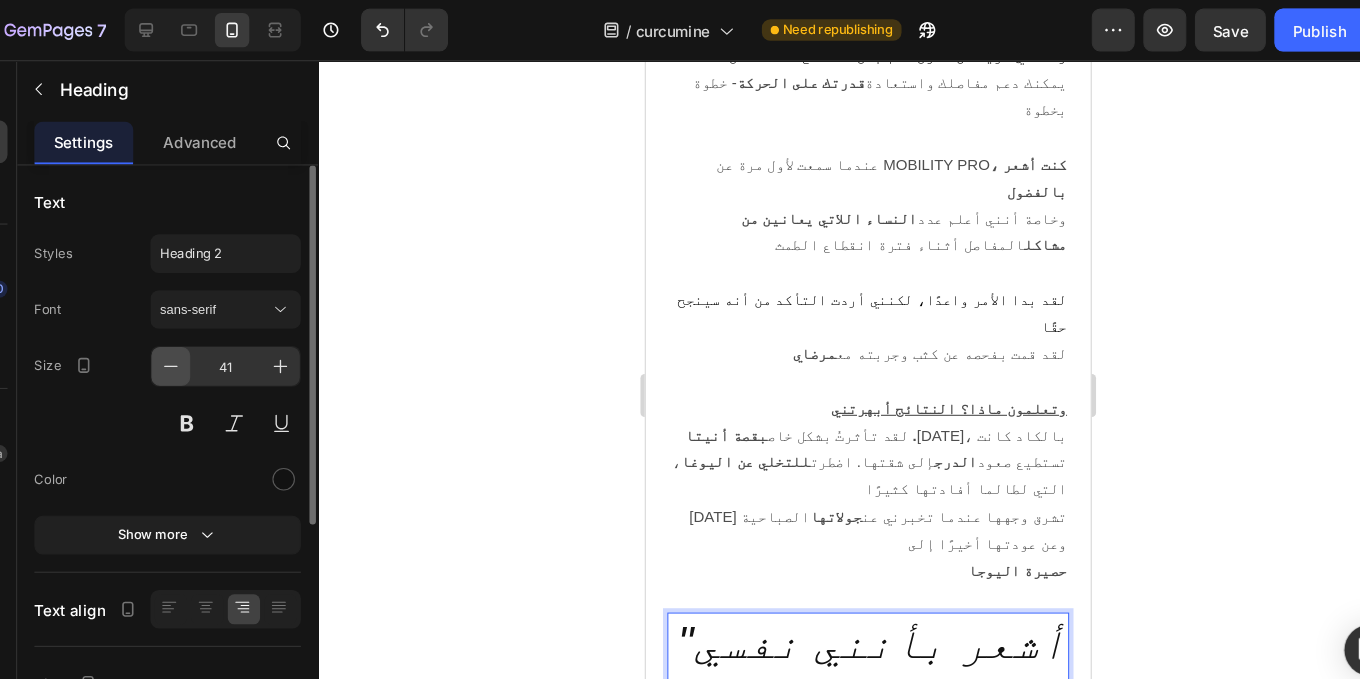 click 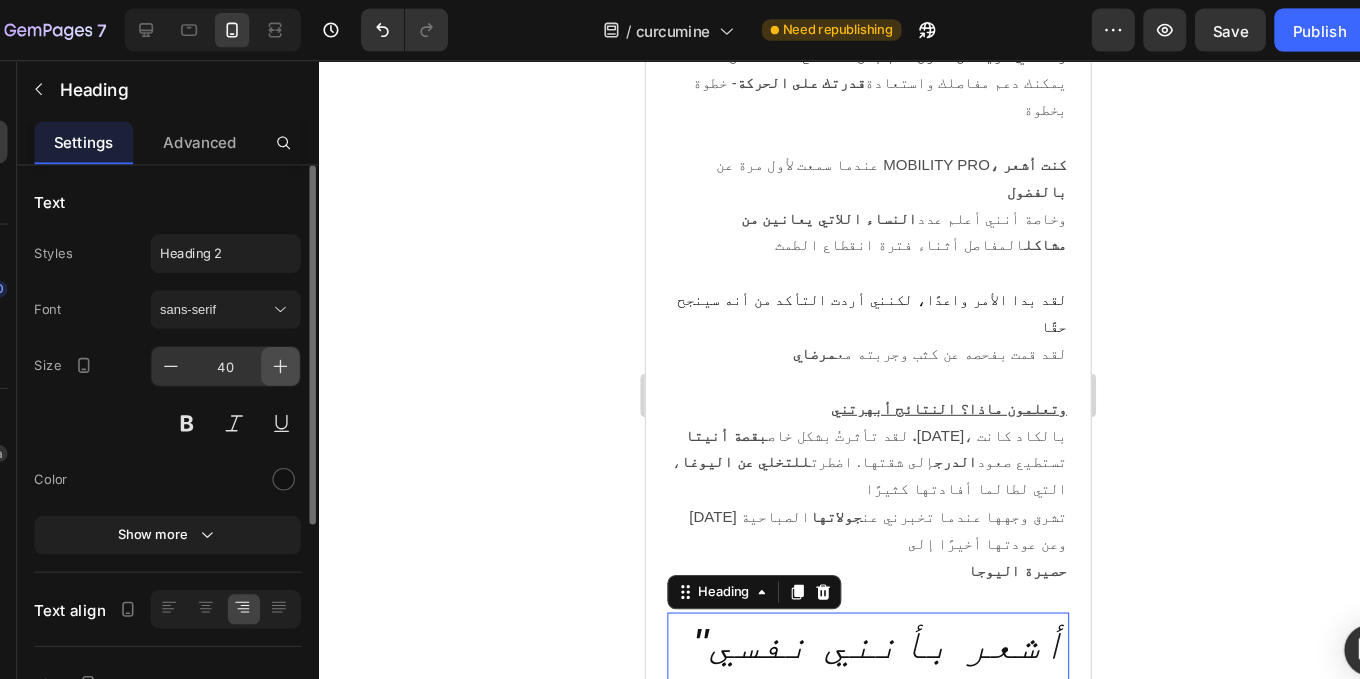 click 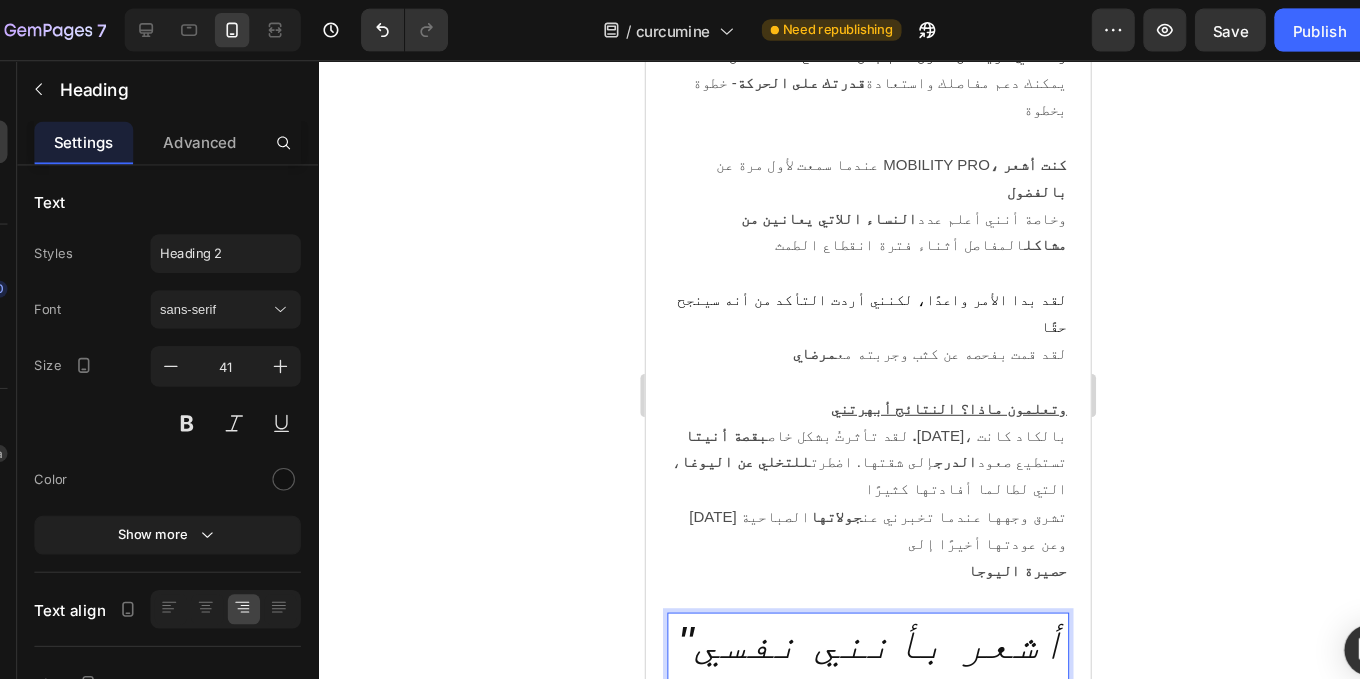 click on ""أشعر بأنني نفسي مرة أخرى" at bounding box center [856, 628] 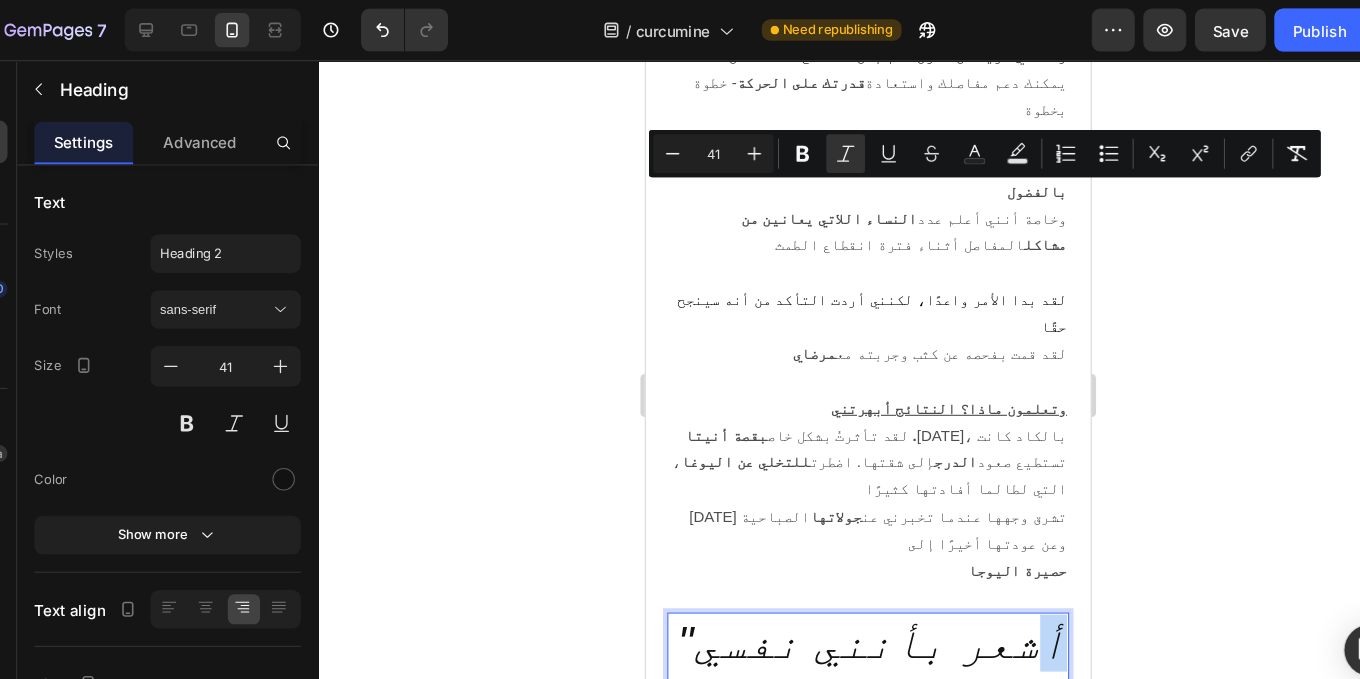 drag, startPoint x: 1019, startPoint y: 213, endPoint x: 1015, endPoint y: 194, distance: 19.416489 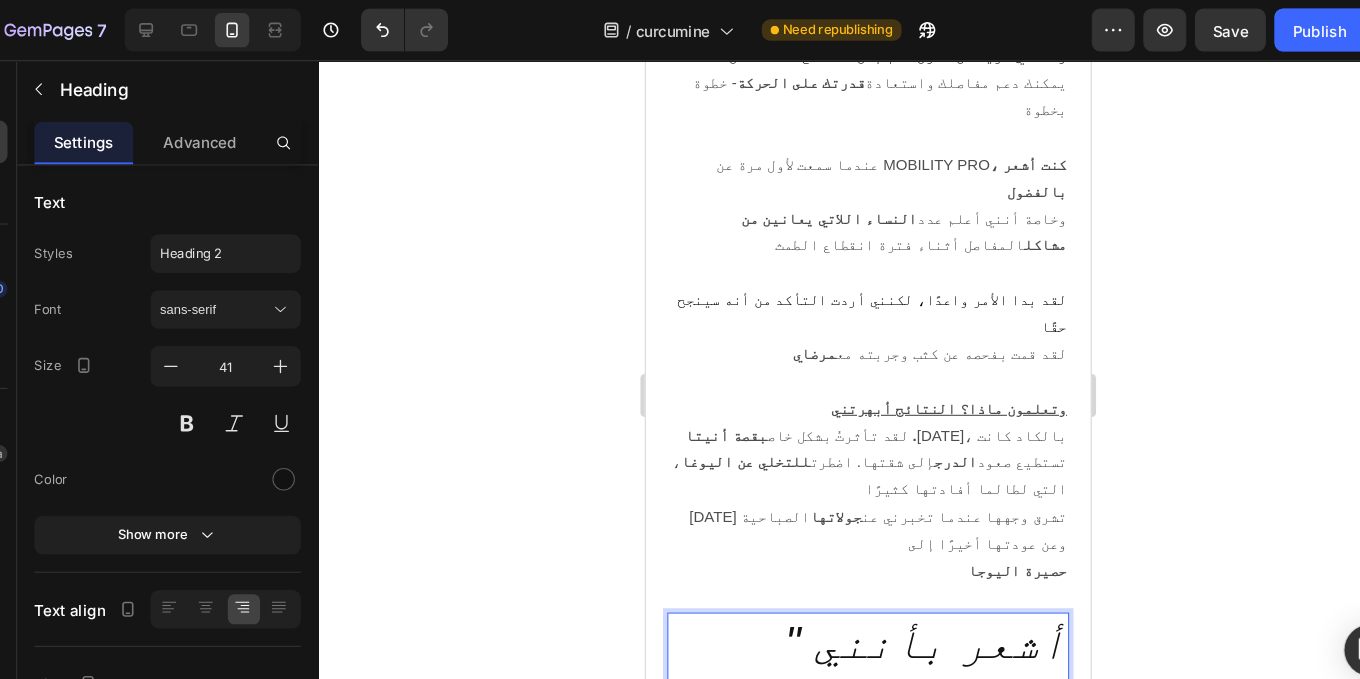 click on "" أشعر بأنني نفسي مرة أخرى" at bounding box center [888, 628] 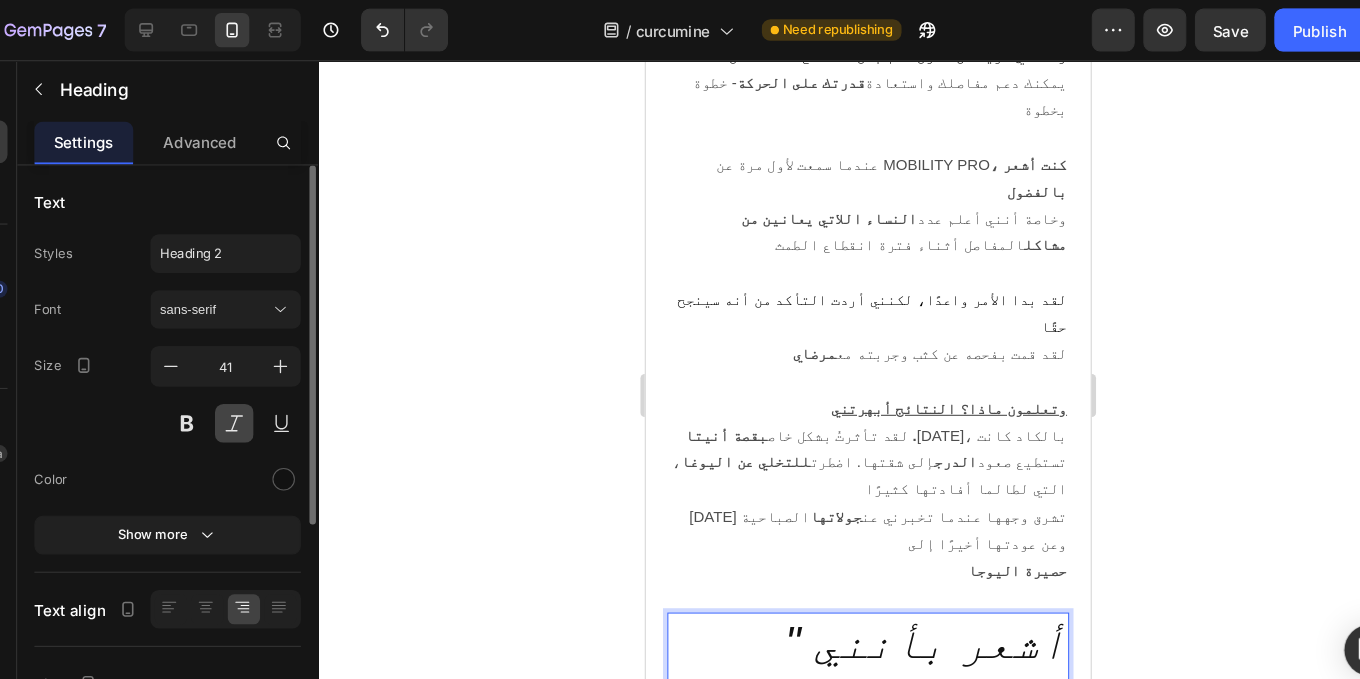 click at bounding box center (259, 394) 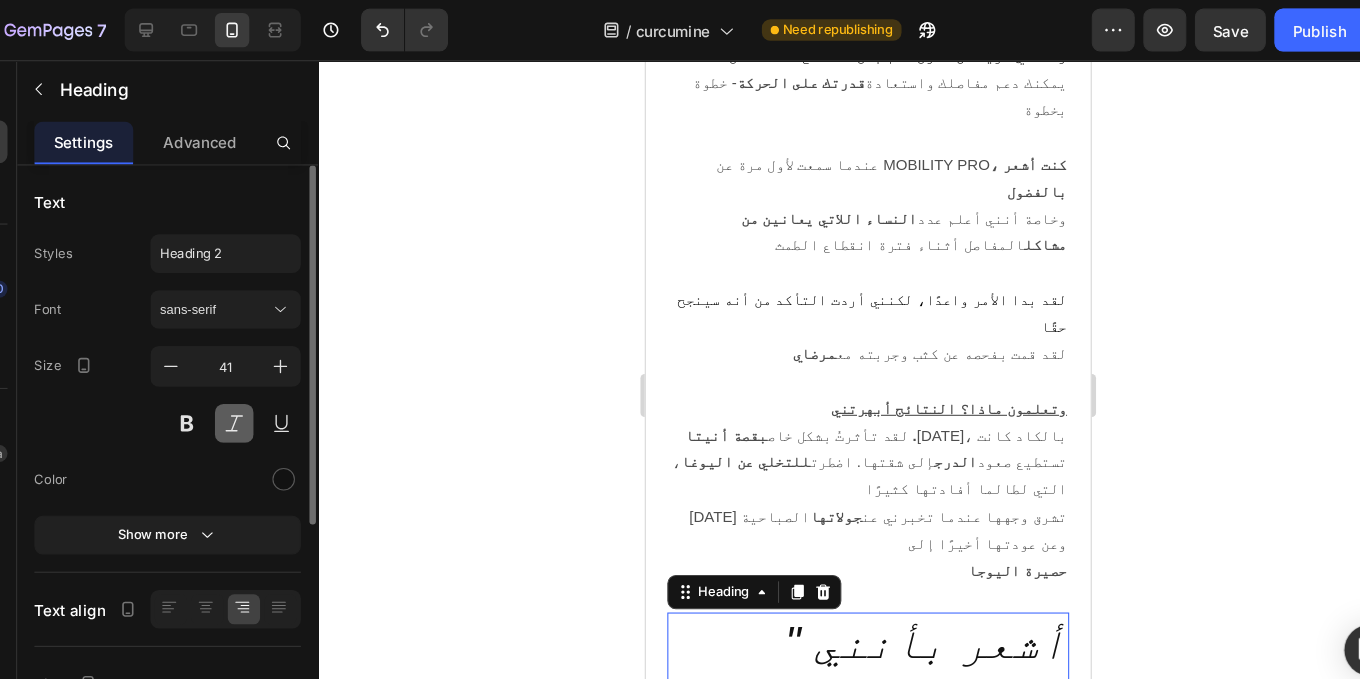 click at bounding box center [259, 394] 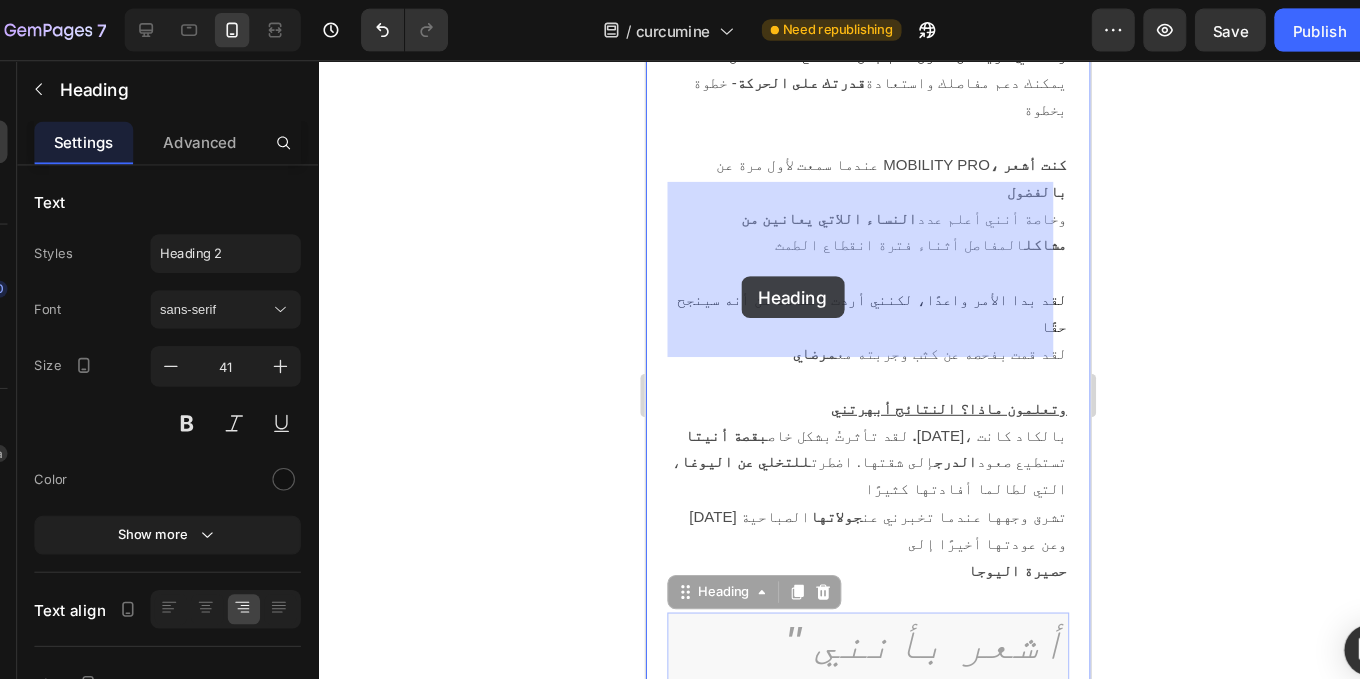 drag, startPoint x: 1022, startPoint y: 213, endPoint x: 734, endPoint y: 261, distance: 291.9726 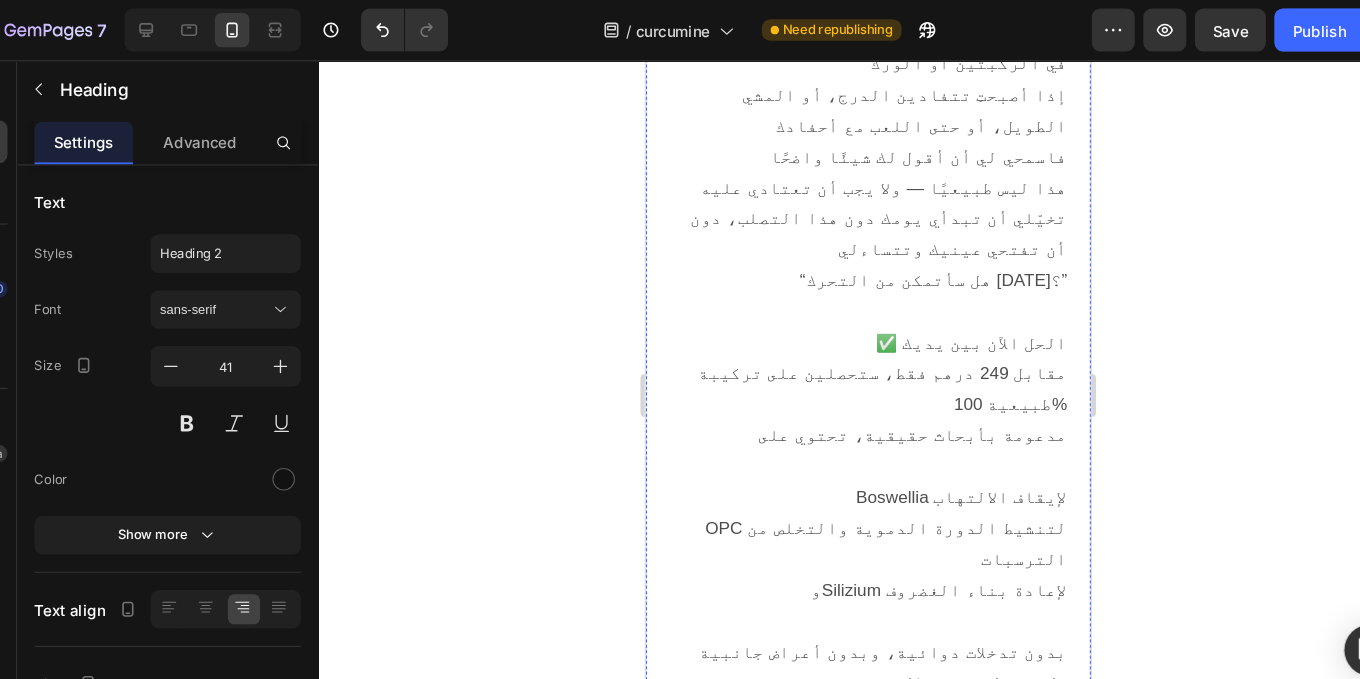 scroll, scrollTop: 20160, scrollLeft: 0, axis: vertical 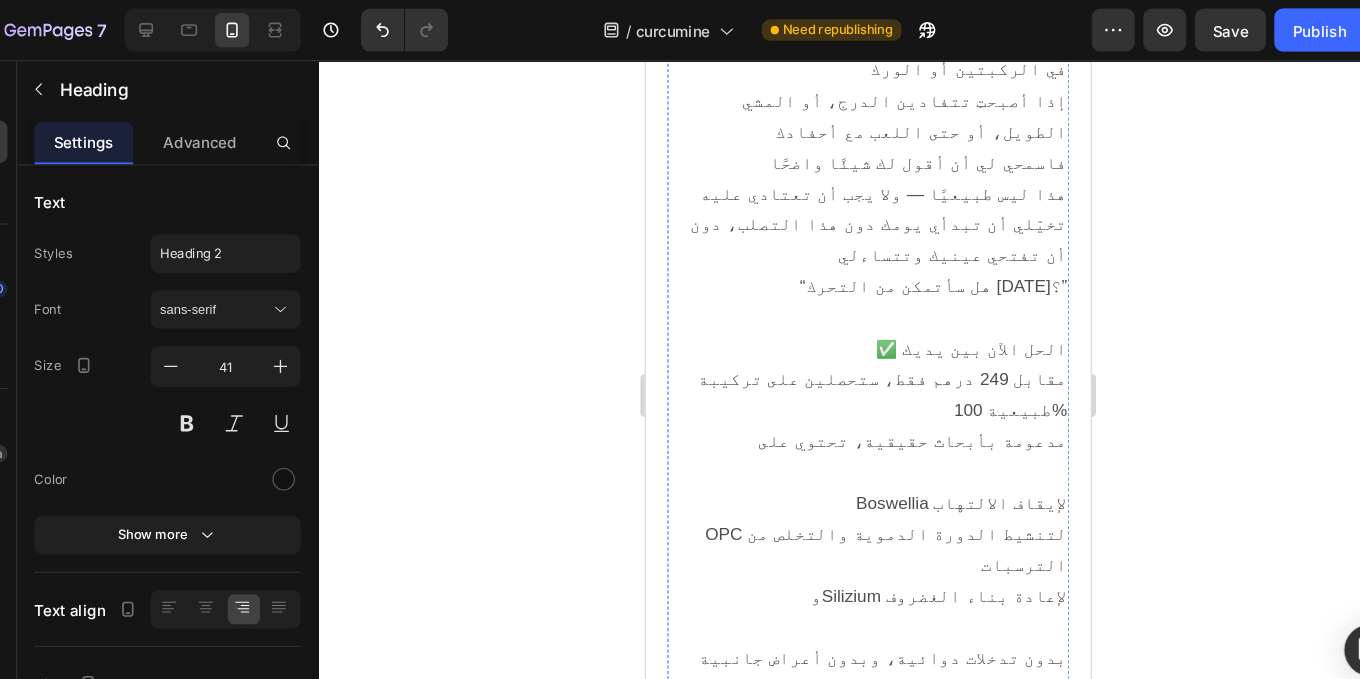click on "قررت أن اقدم  خصما لفترة محدودة  و  أتيح لك الحصول على 3  MOBILITY PRO  الطبيعي الخاص بك بخصم  % - 47" at bounding box center (852, 1010) 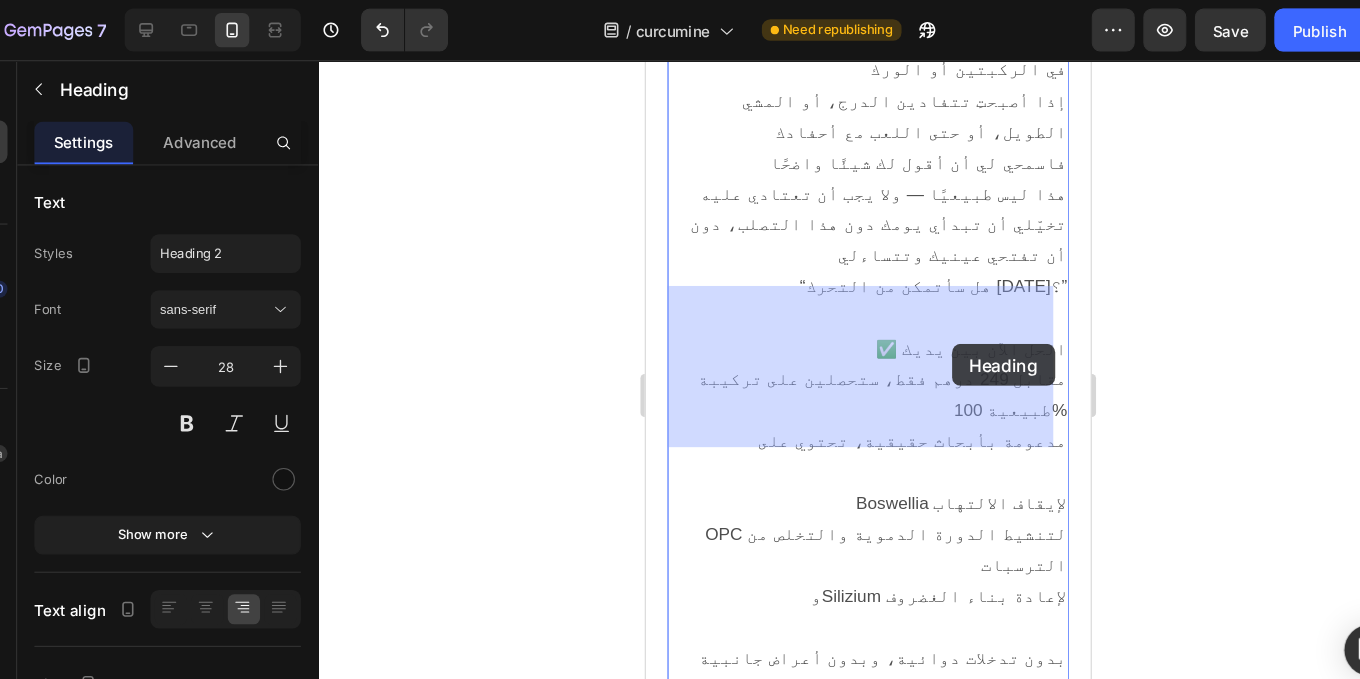 drag, startPoint x: 799, startPoint y: 331, endPoint x: 930, endPoint y: 324, distance: 131.18689 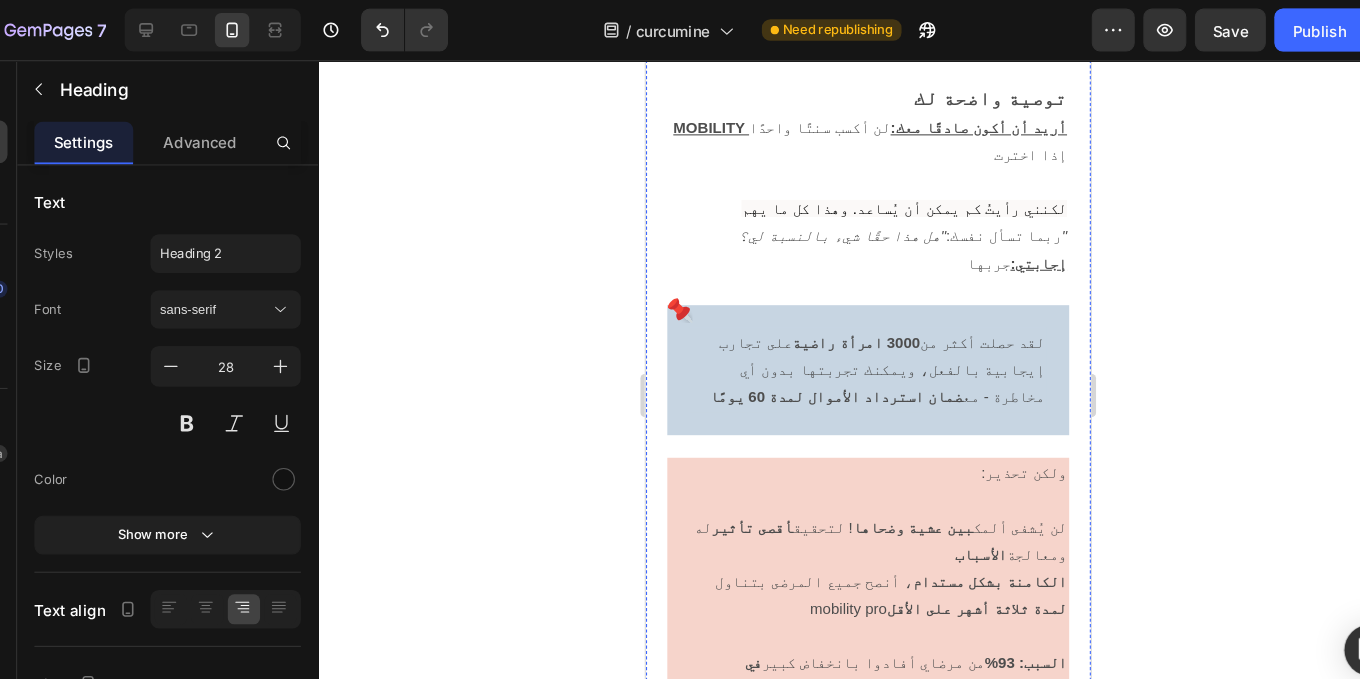 scroll, scrollTop: 15282, scrollLeft: 0, axis: vertical 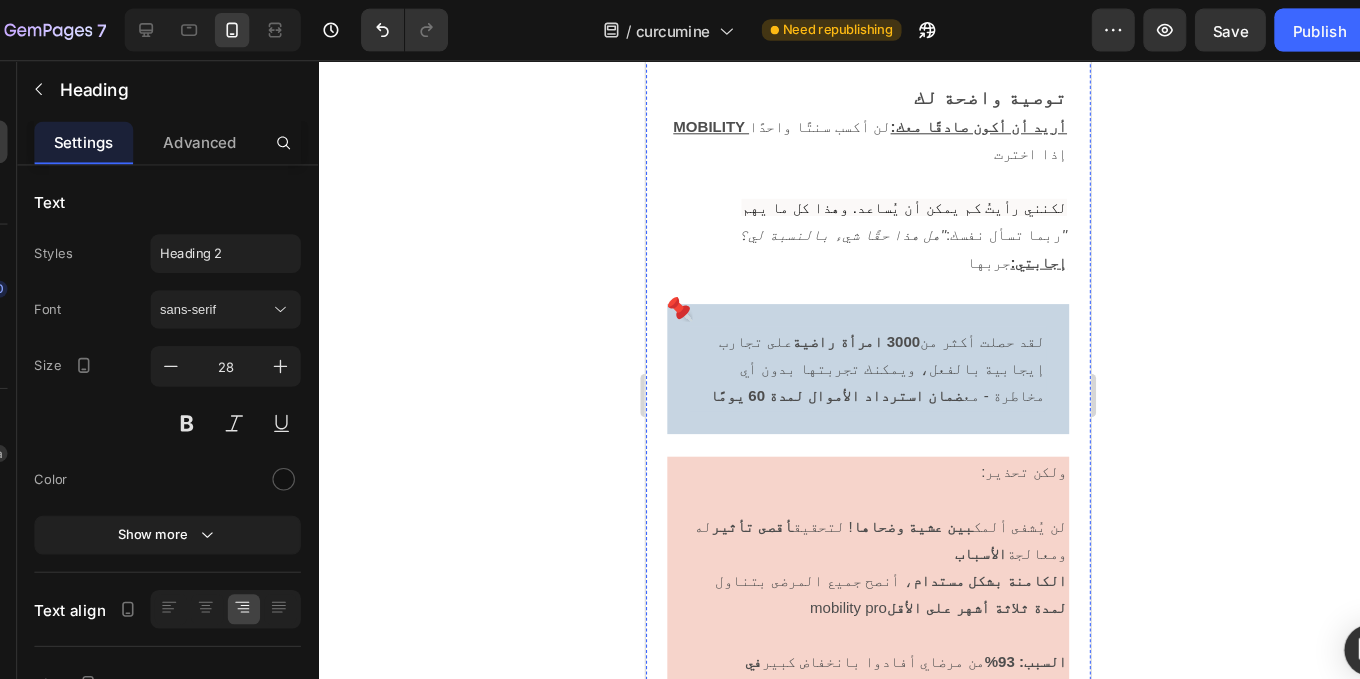 click on "لماذا ستحب MOBILITY PRO" at bounding box center [927, 1129] 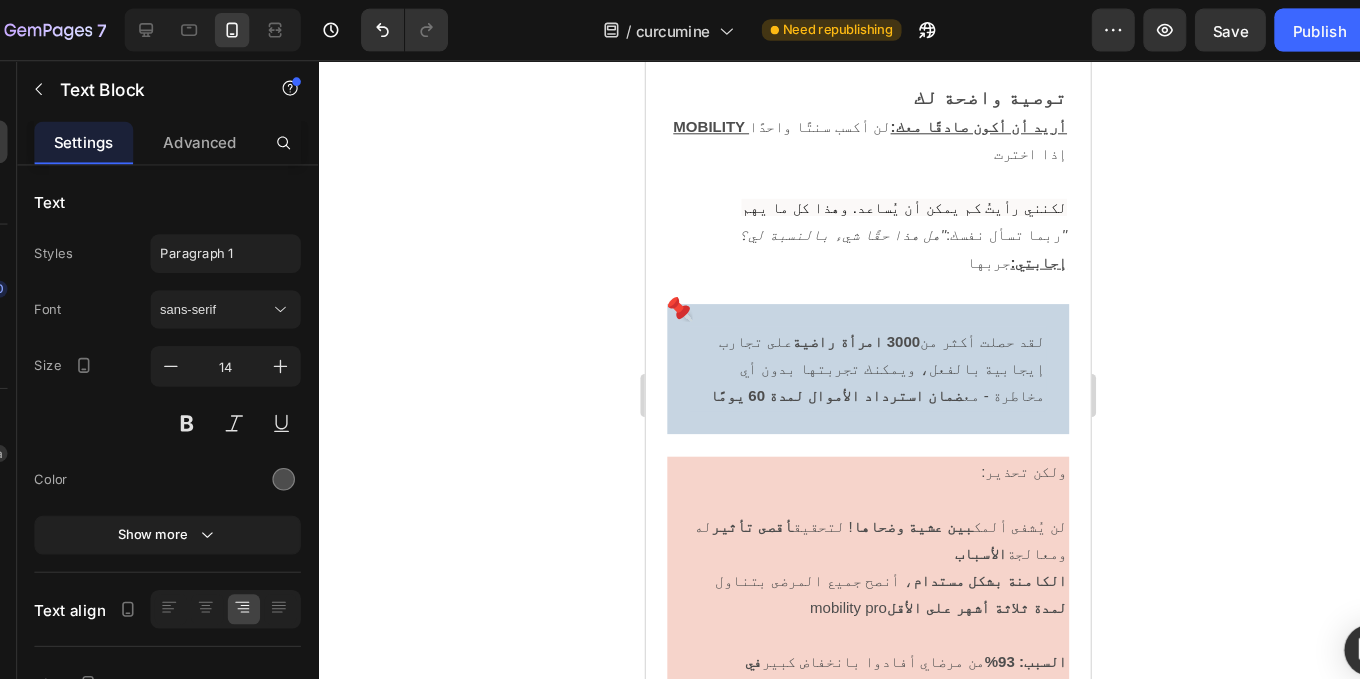 click on "لماذا ستحب MOBILITY PRO" at bounding box center [927, 1129] 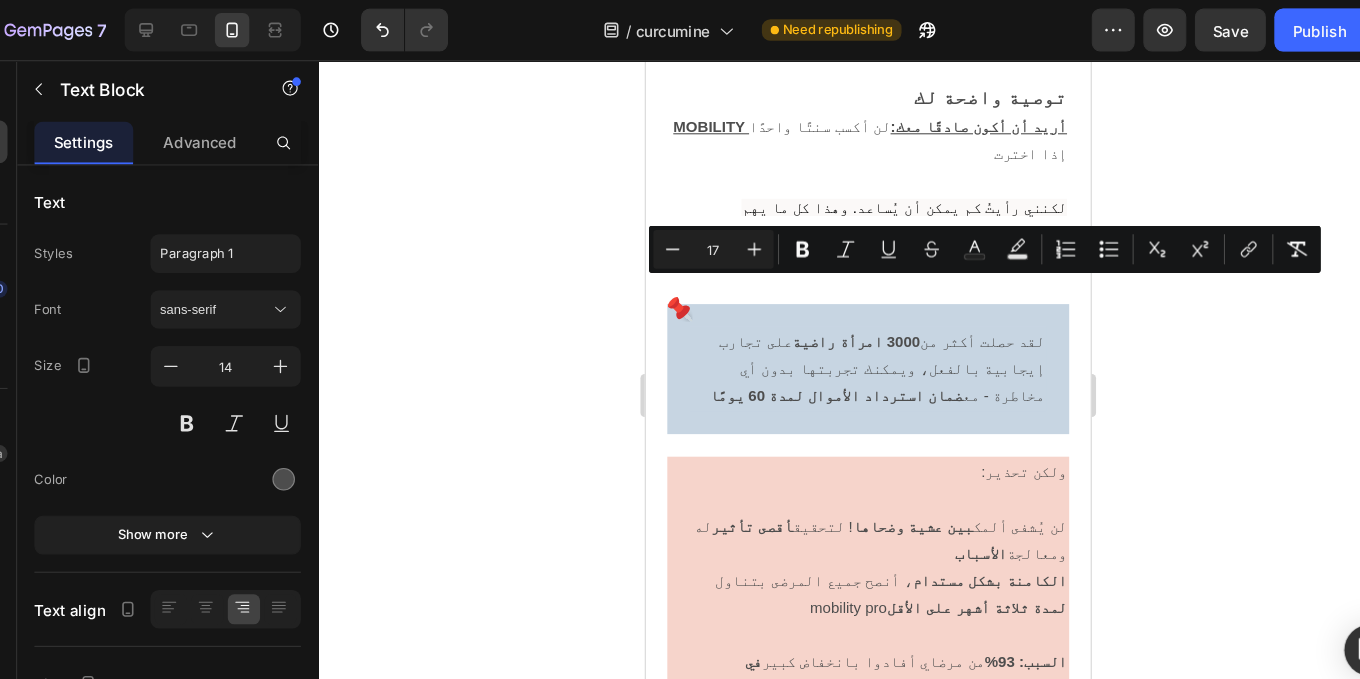 drag, startPoint x: 901, startPoint y: 276, endPoint x: 1014, endPoint y: 270, distance: 113.15918 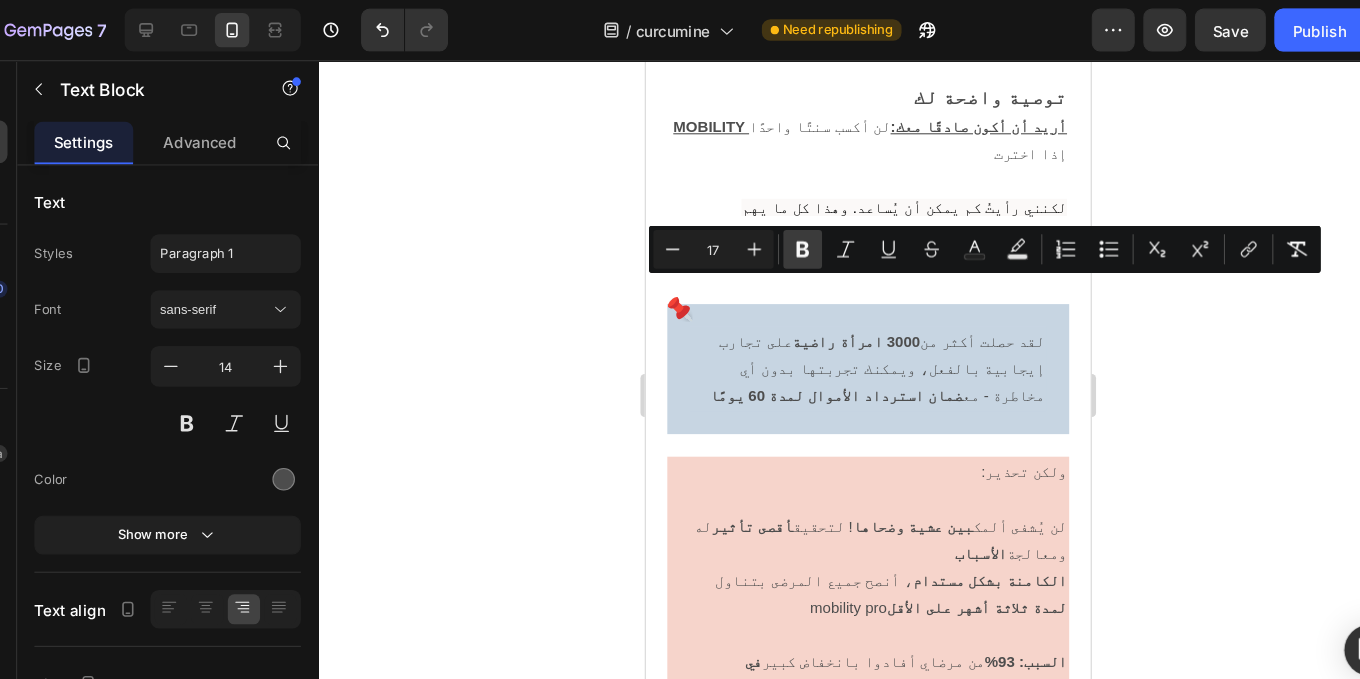 click 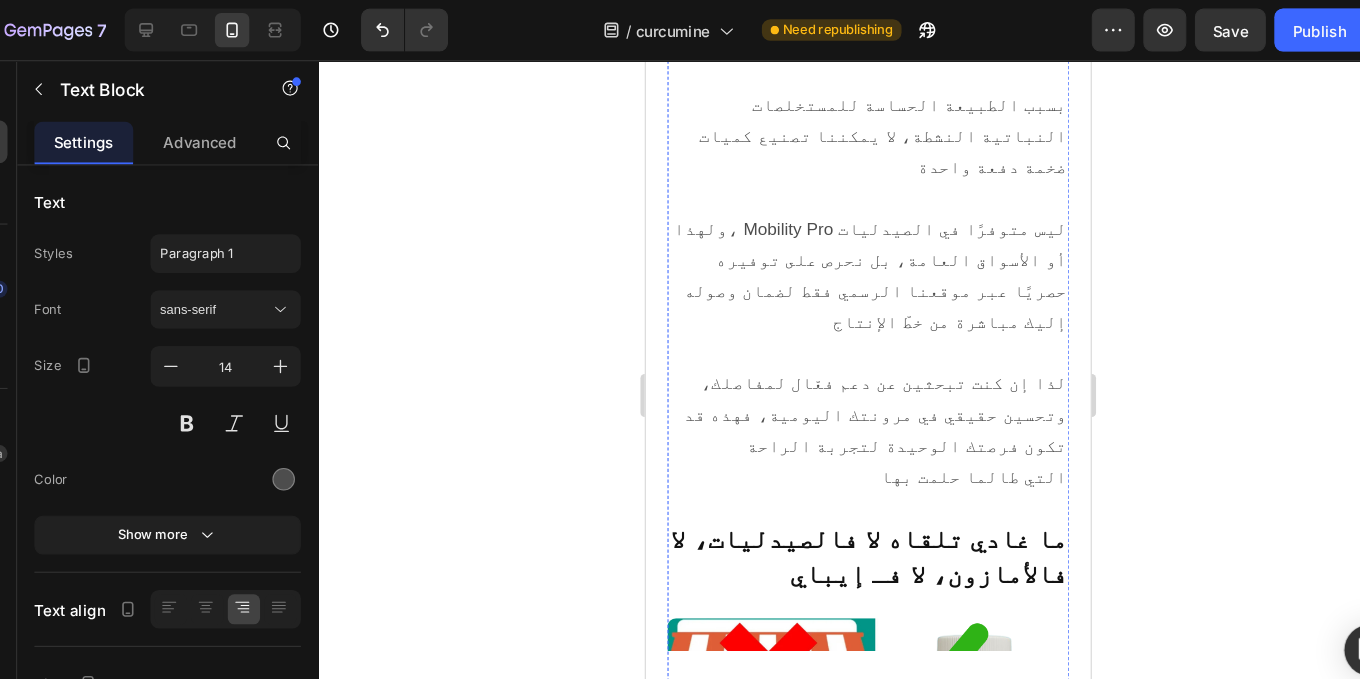 scroll, scrollTop: 19278, scrollLeft: 0, axis: vertical 